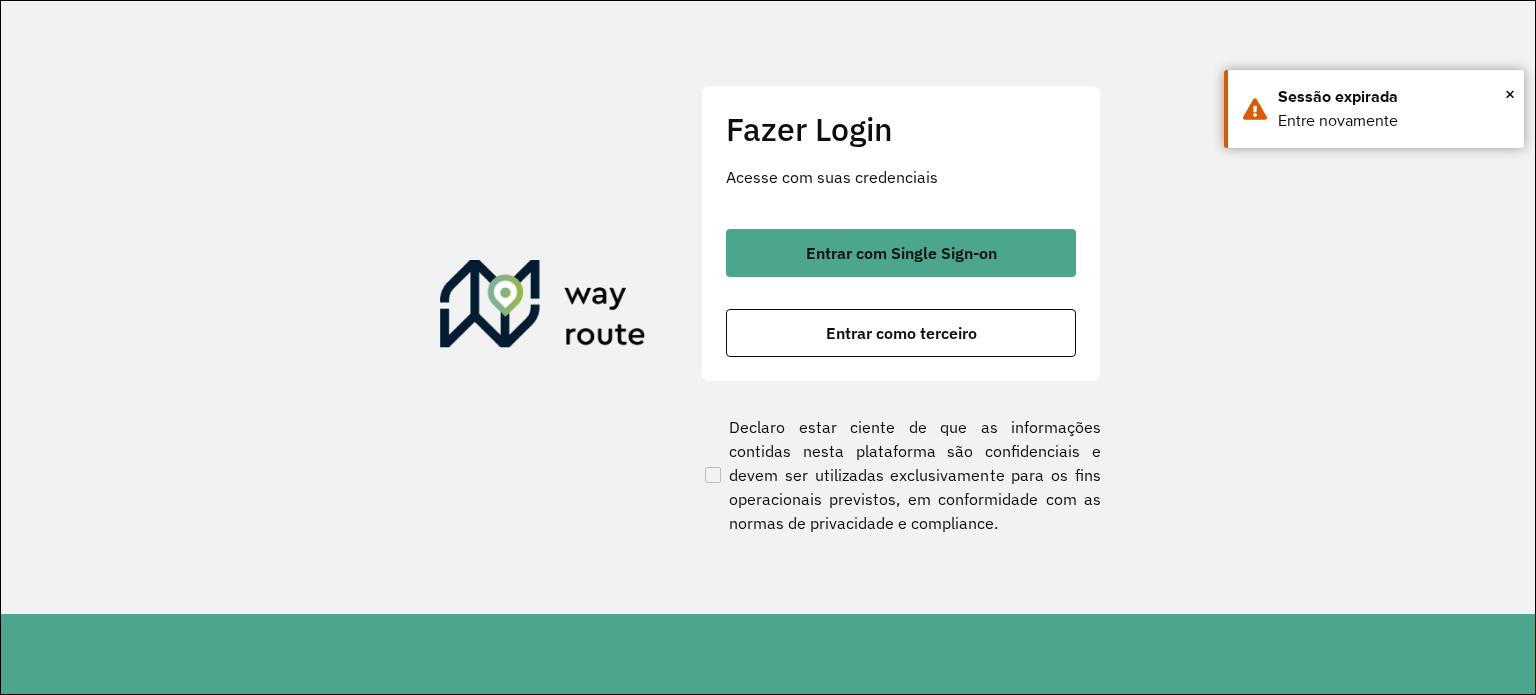 scroll, scrollTop: 0, scrollLeft: 0, axis: both 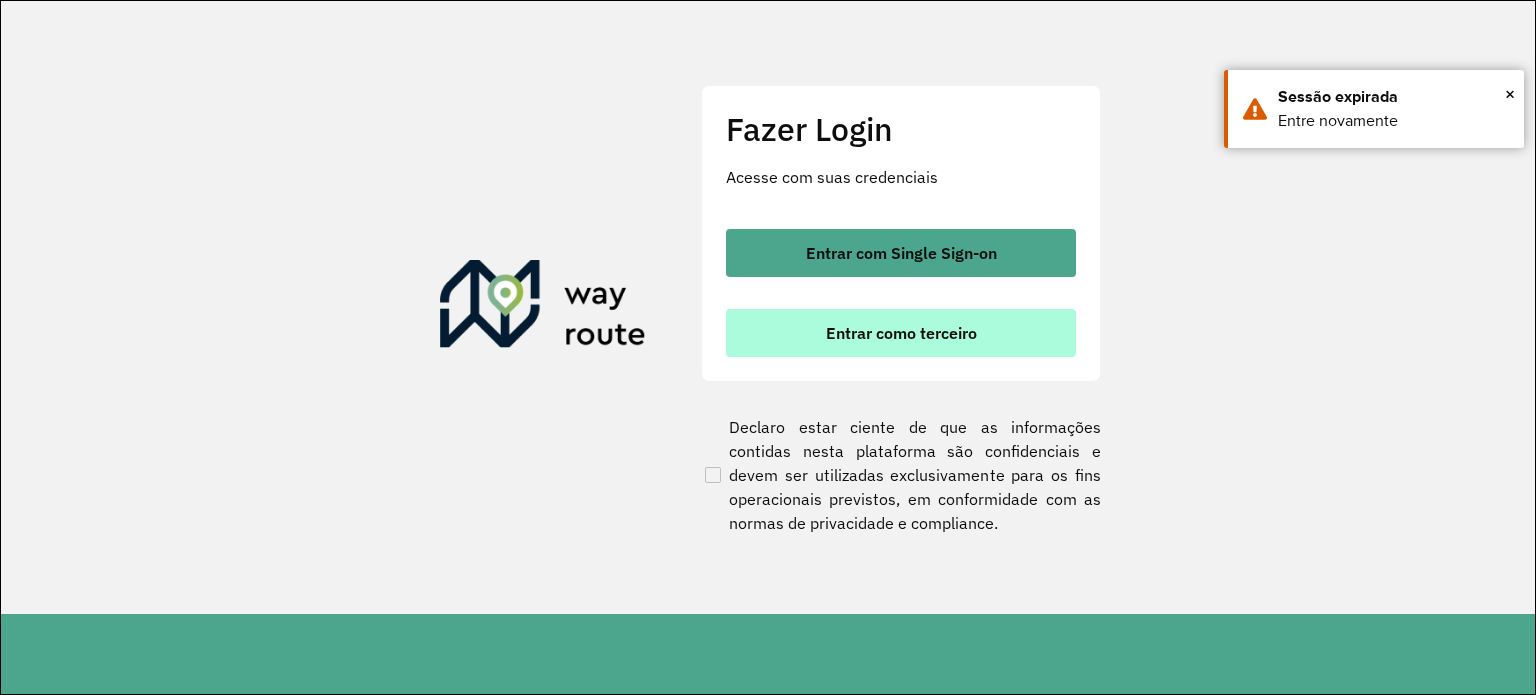 click on "Entrar como terceiro" at bounding box center (901, 333) 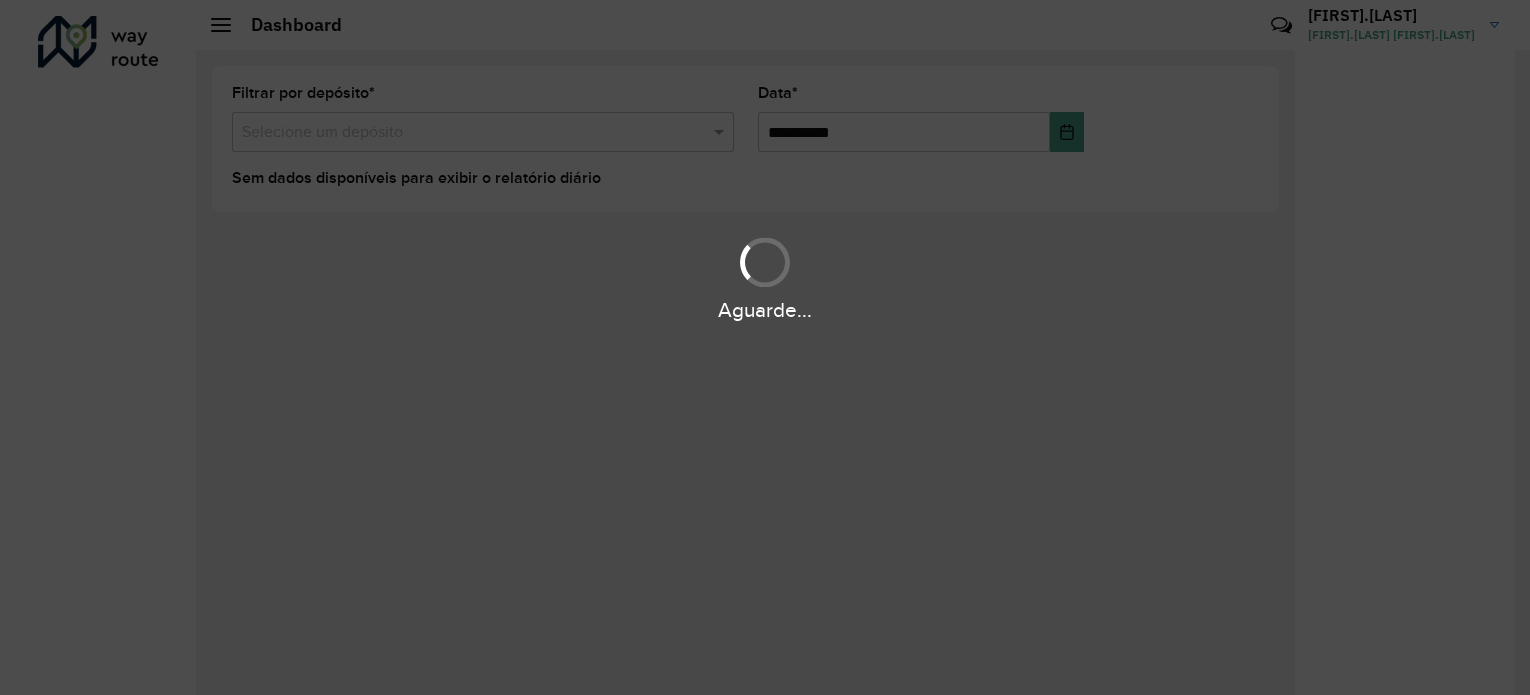 scroll, scrollTop: 0, scrollLeft: 0, axis: both 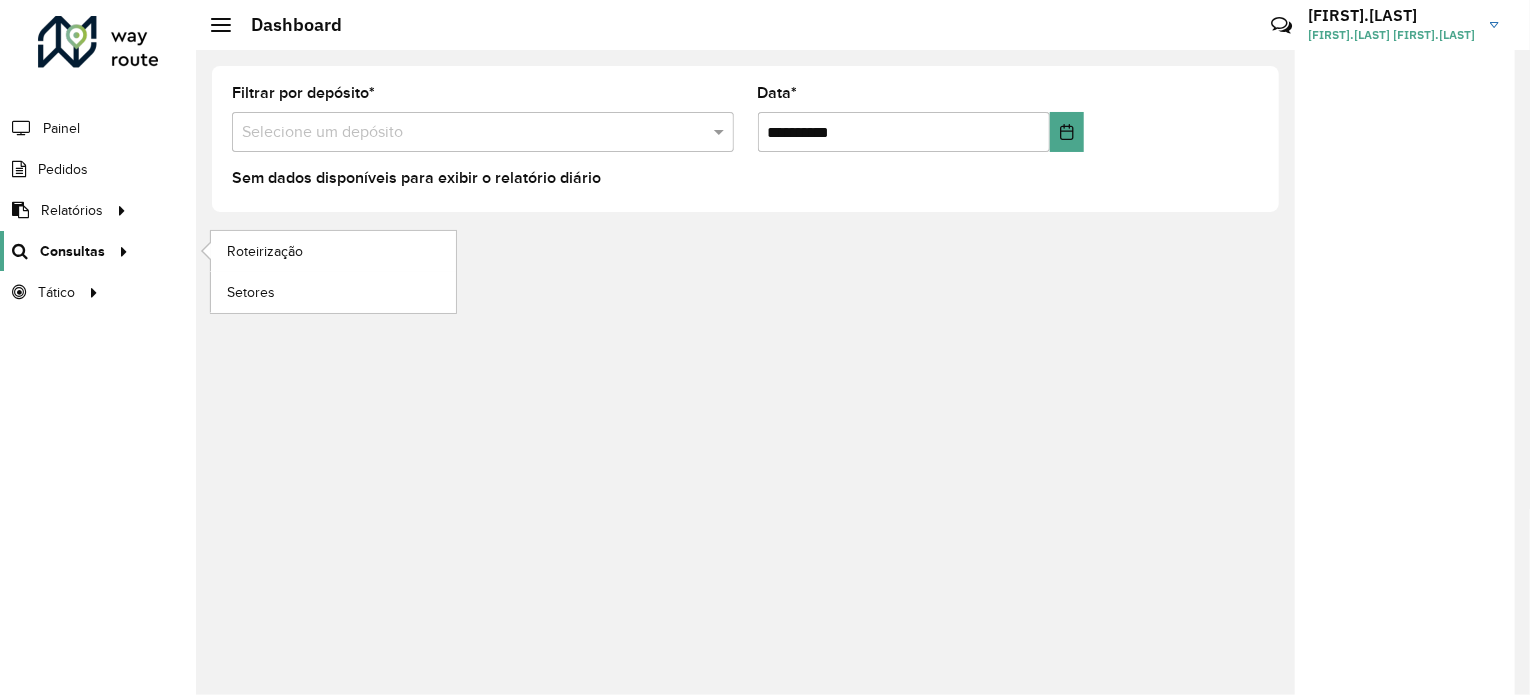 click on "Consultas" 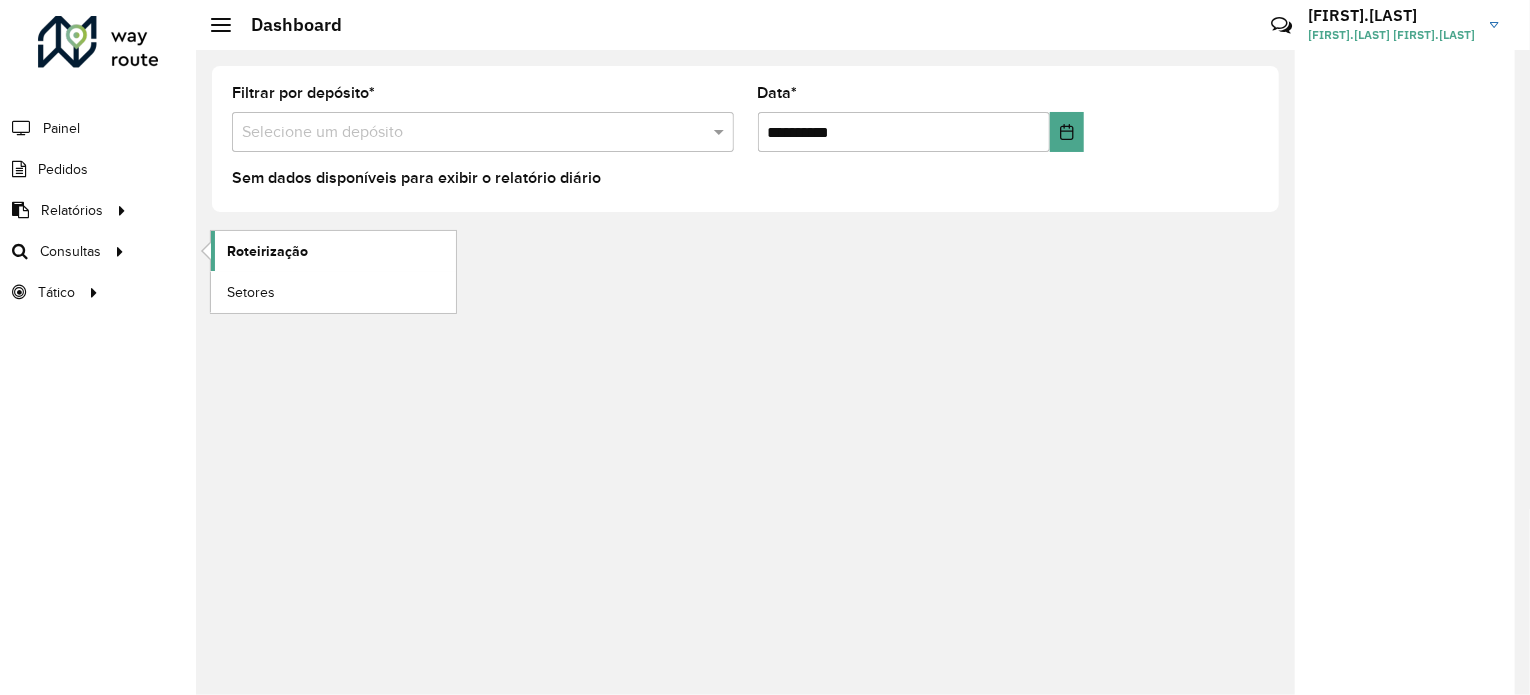 click on "Roteirização" 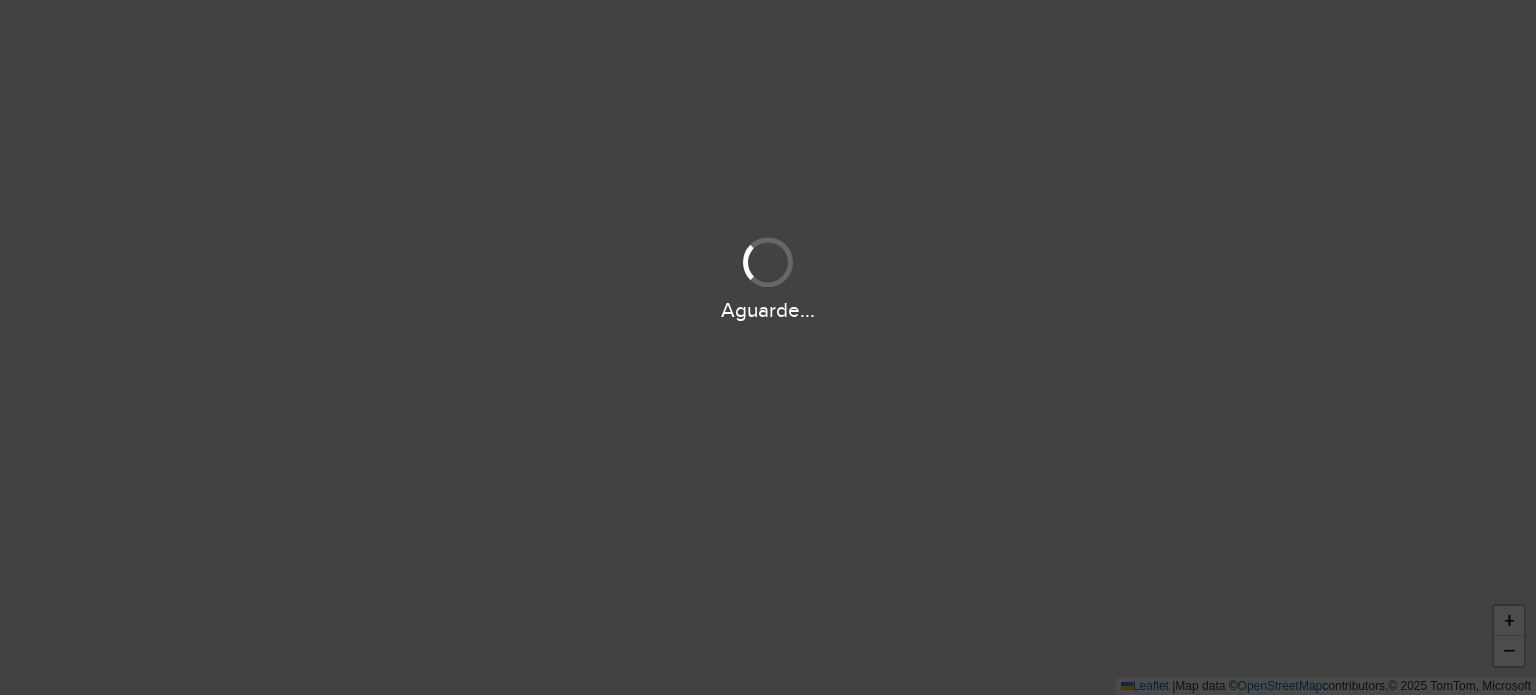 scroll, scrollTop: 0, scrollLeft: 0, axis: both 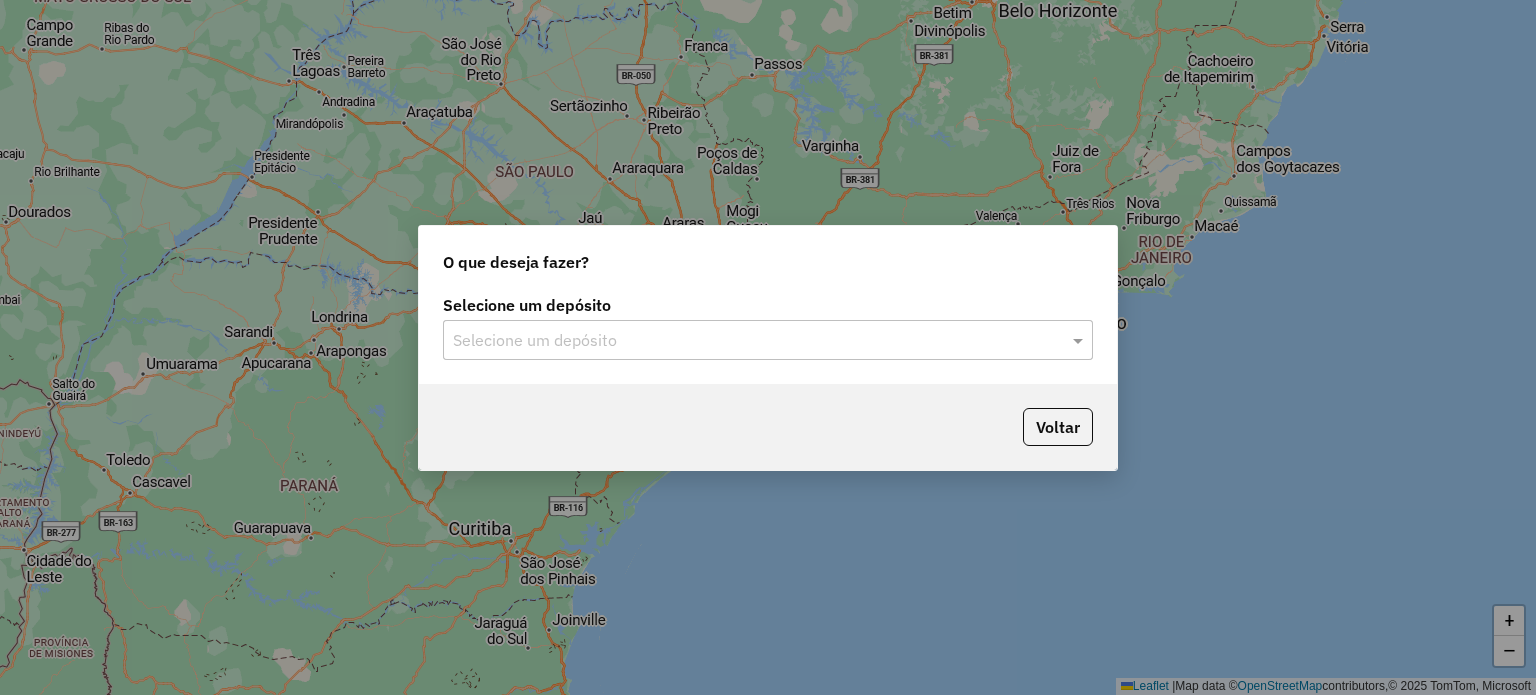 click 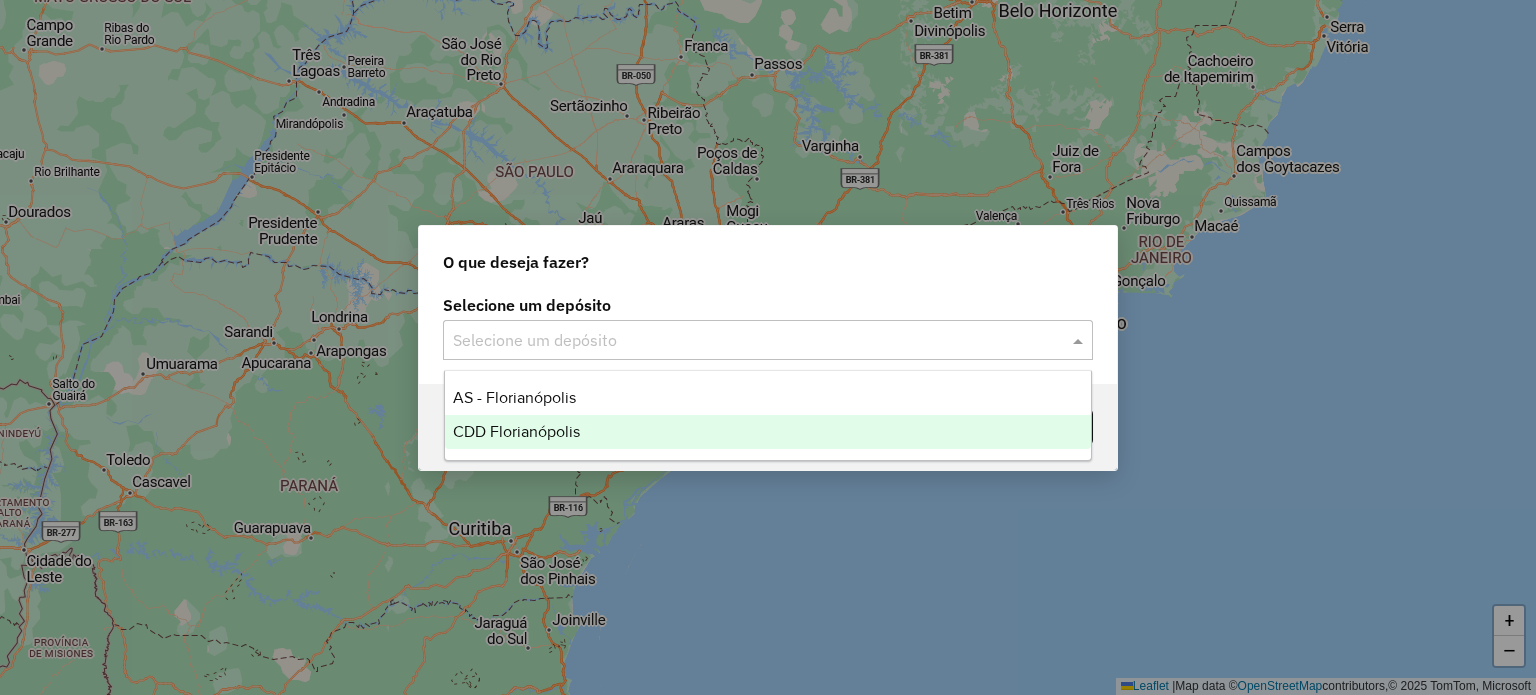 click on "CDD Florianópolis" at bounding box center [768, 432] 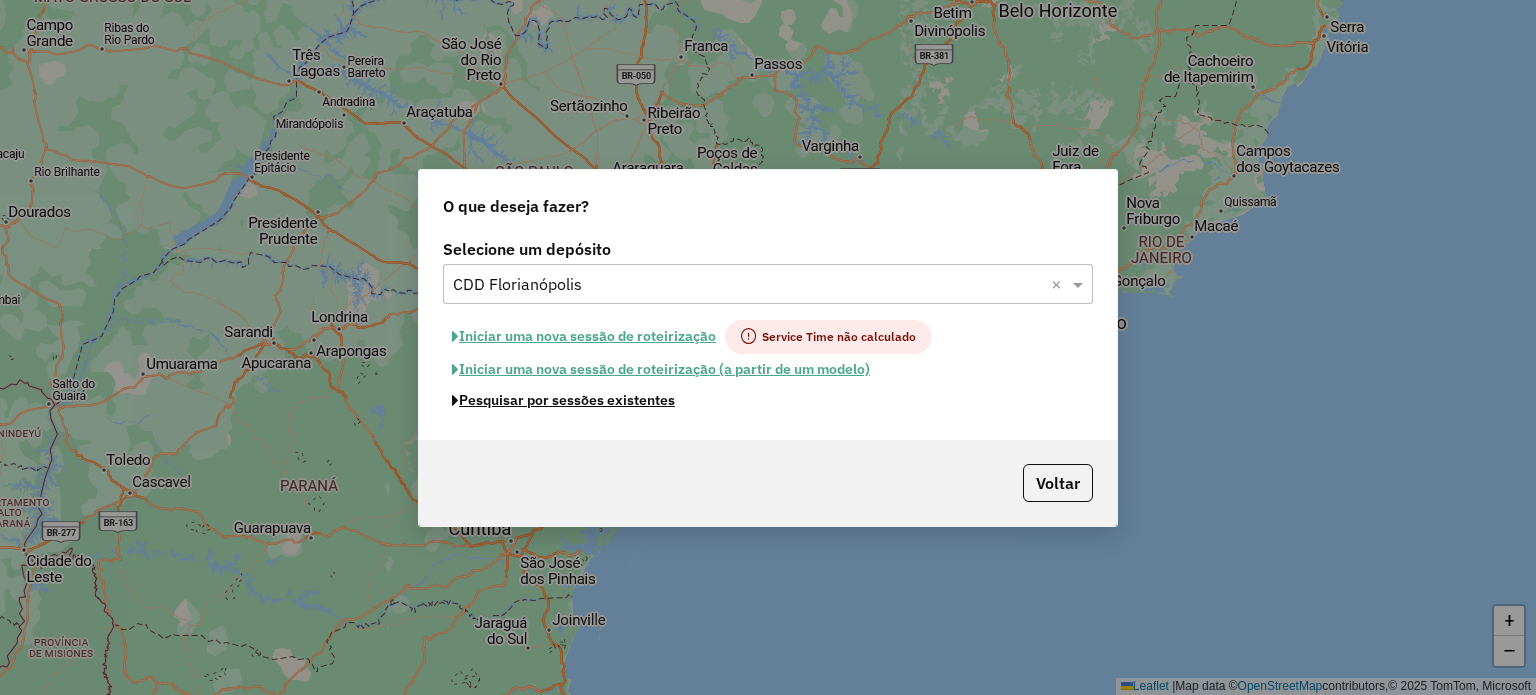 click on "Pesquisar por sessões existentes" 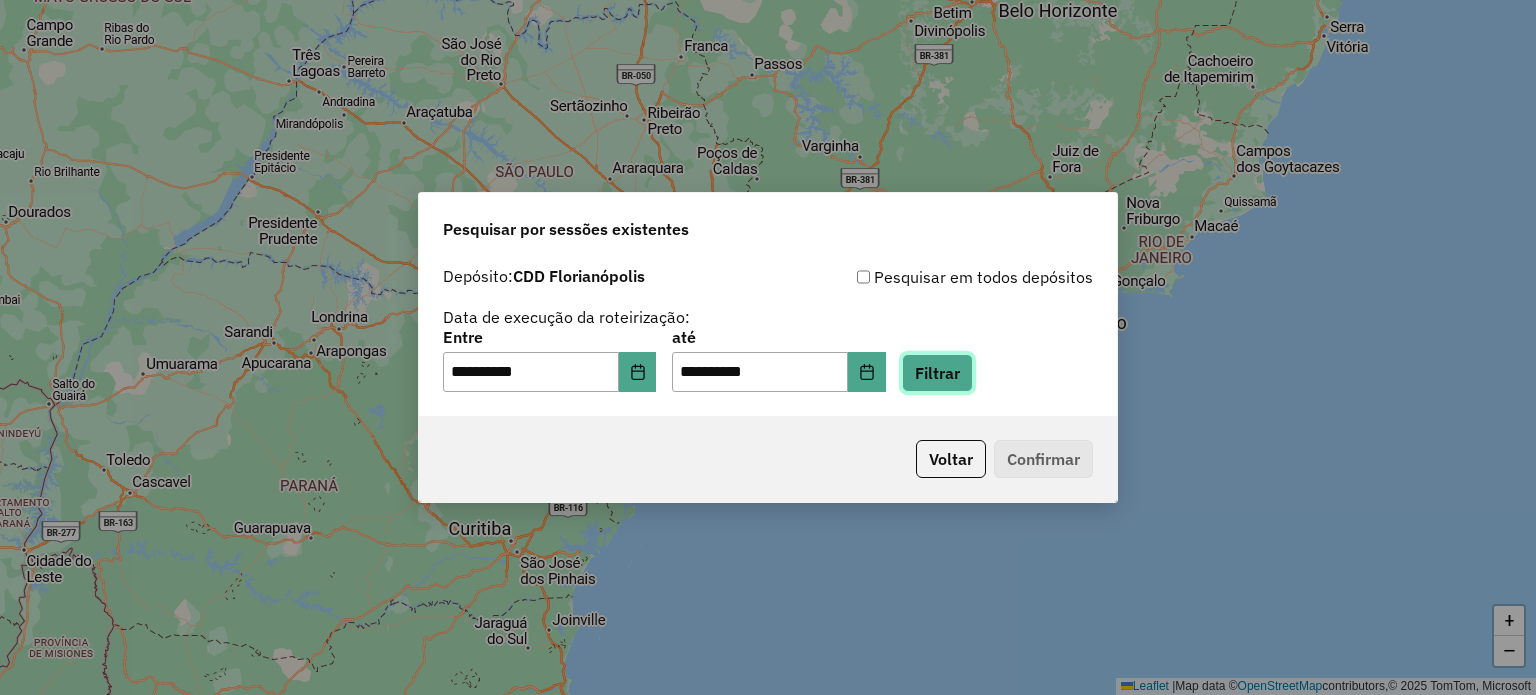 click on "Filtrar" 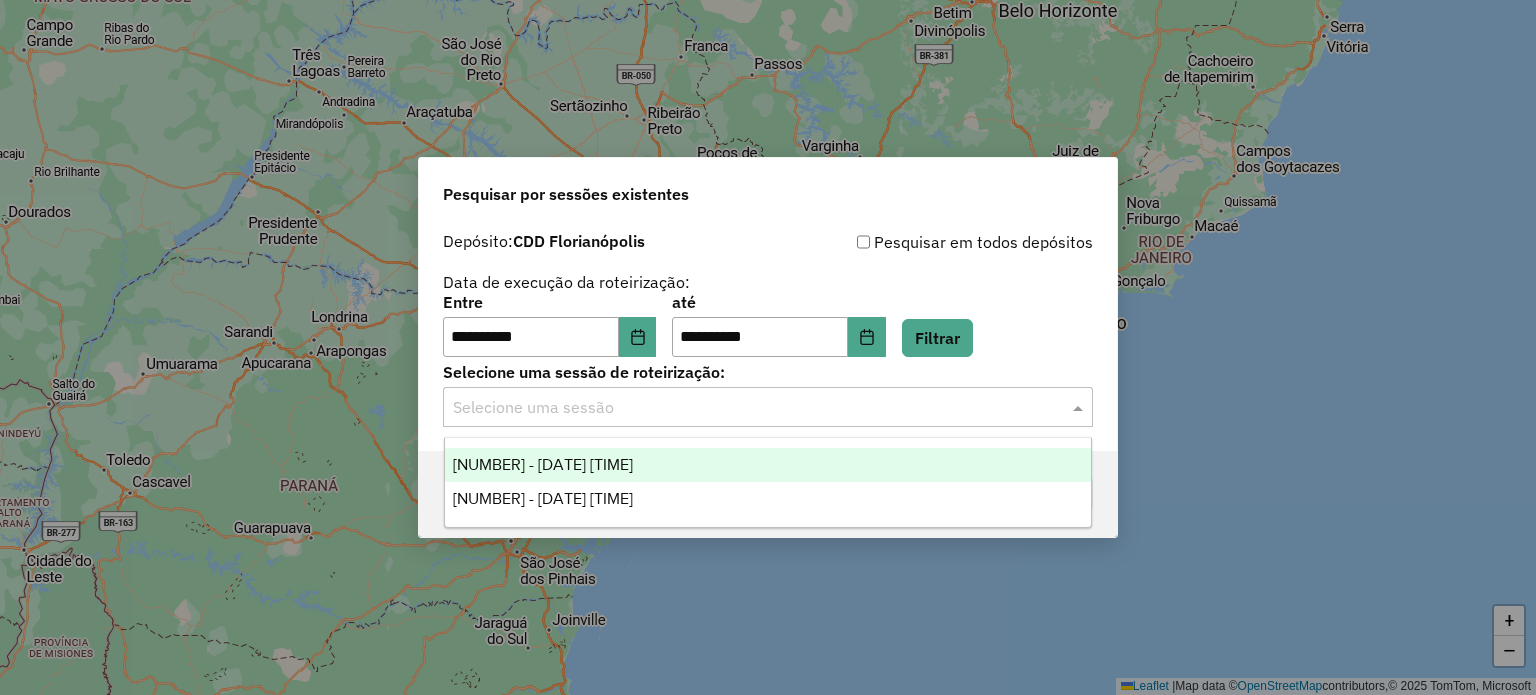 click 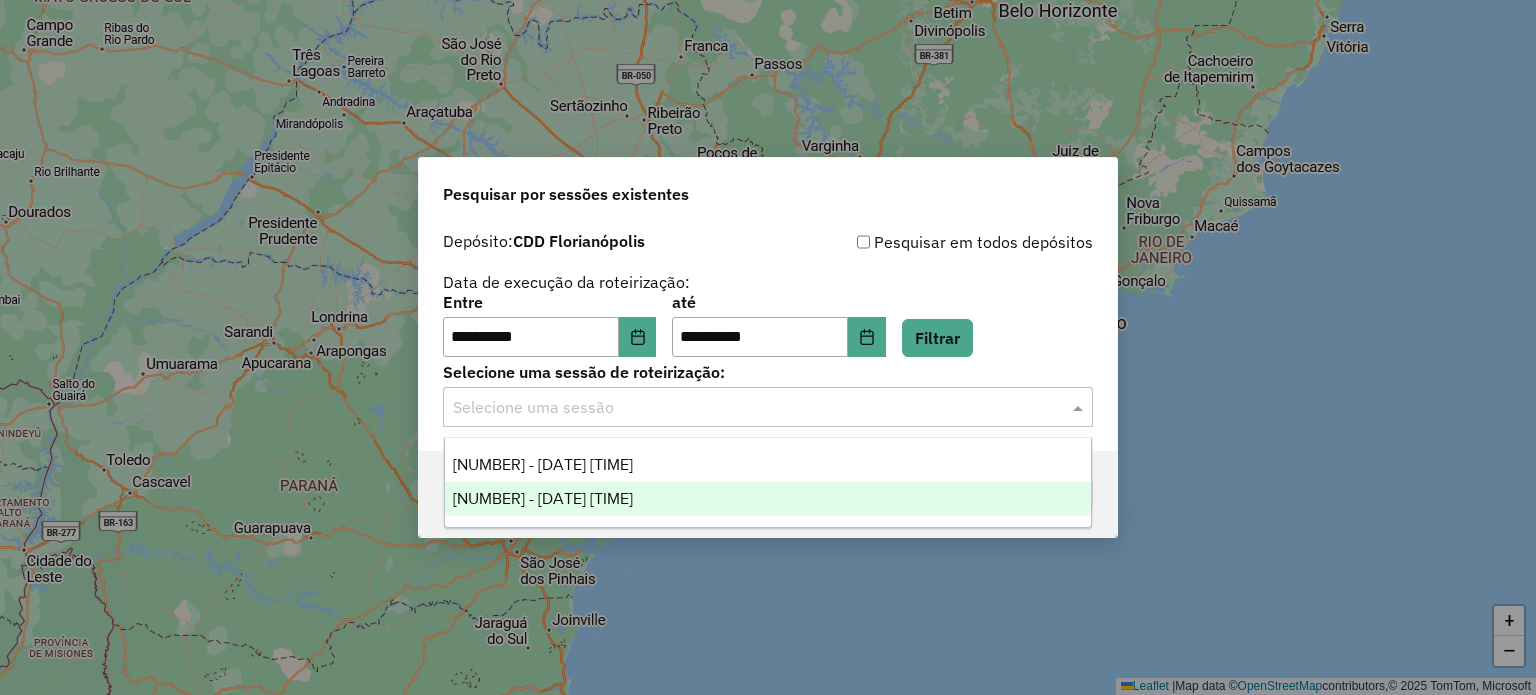 click on "1223245 - 04/08/2025 17:18" at bounding box center (768, 499) 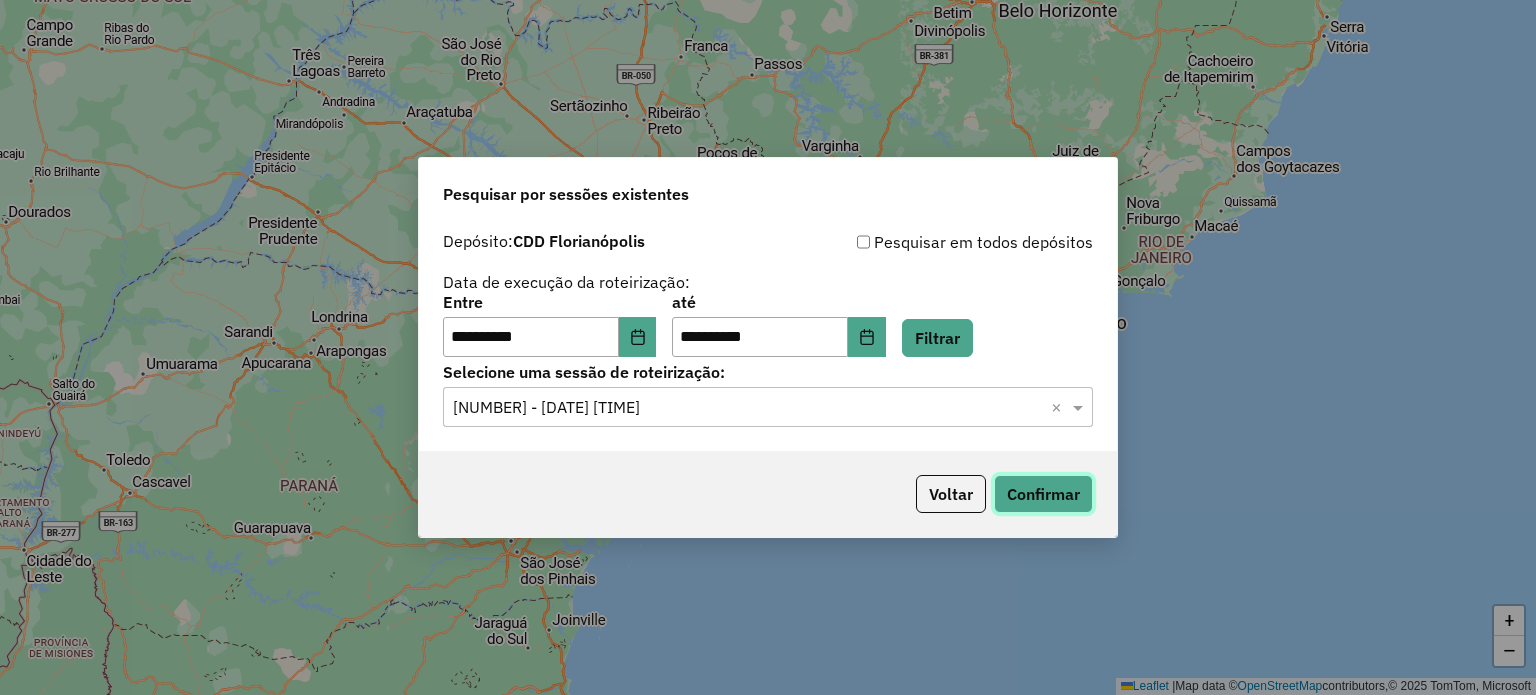 click on "Confirmar" 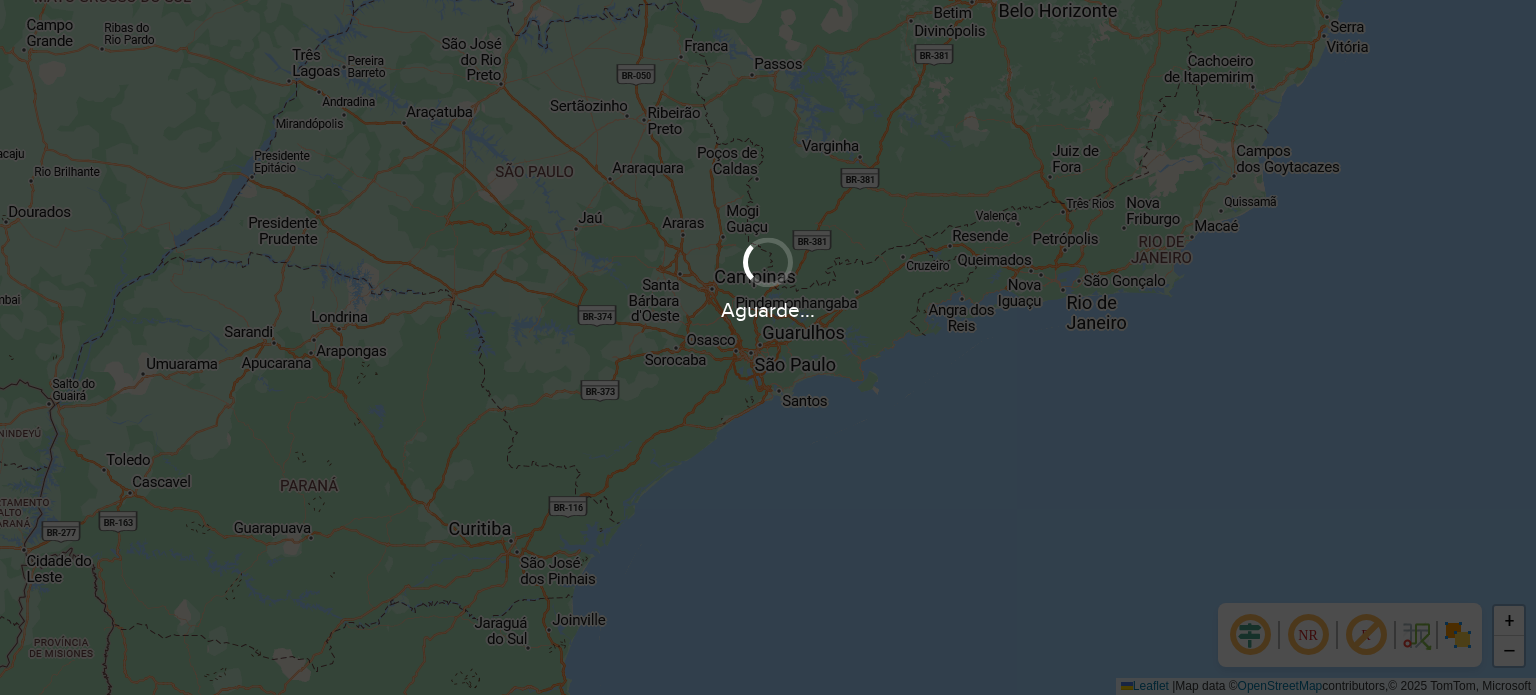 scroll, scrollTop: 0, scrollLeft: 0, axis: both 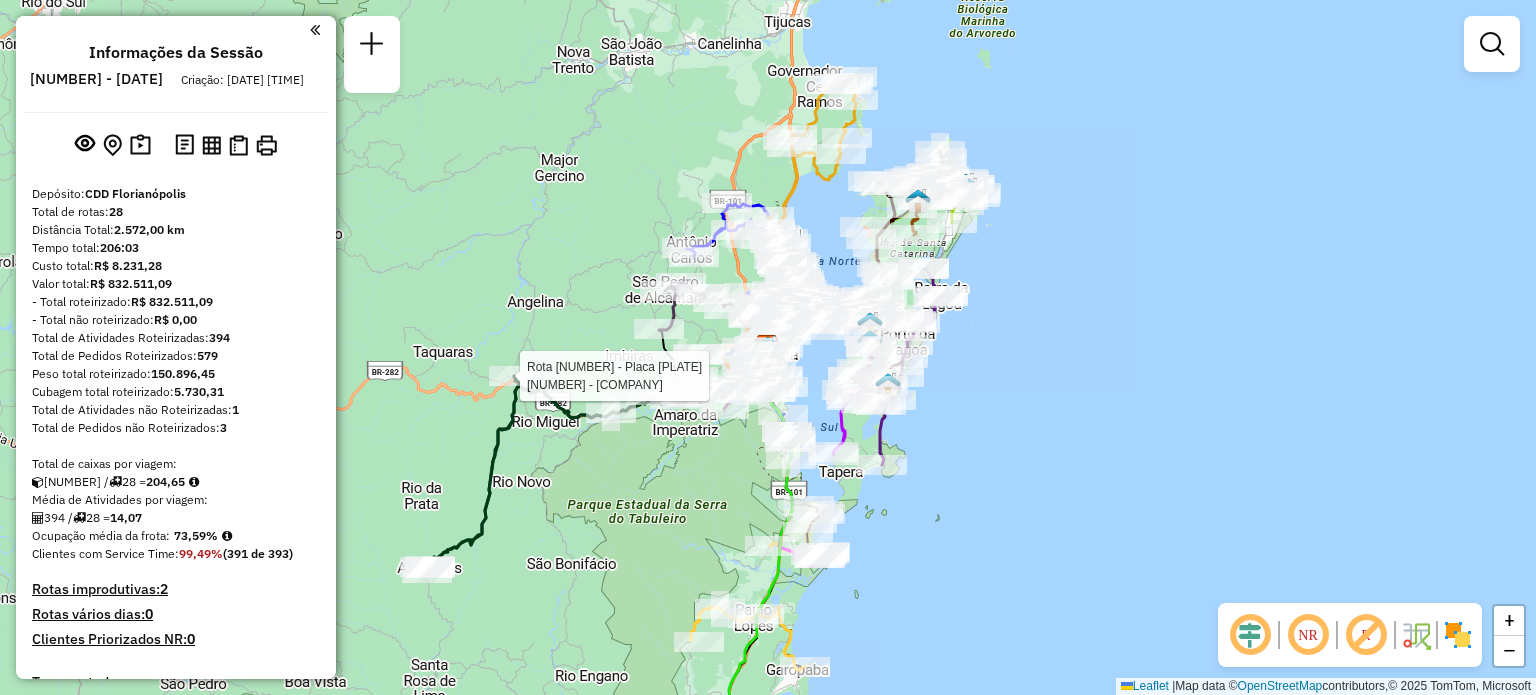 select on "**********" 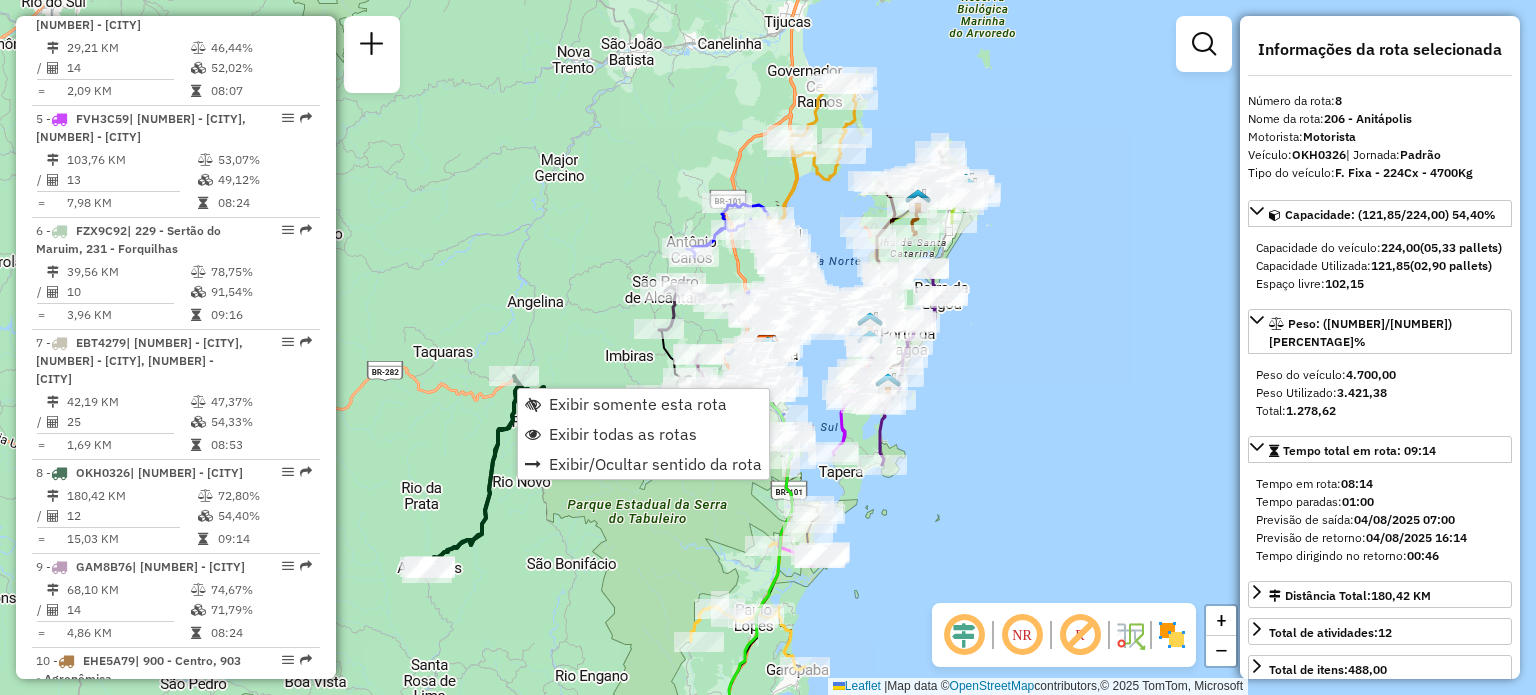 scroll, scrollTop: 1595, scrollLeft: 0, axis: vertical 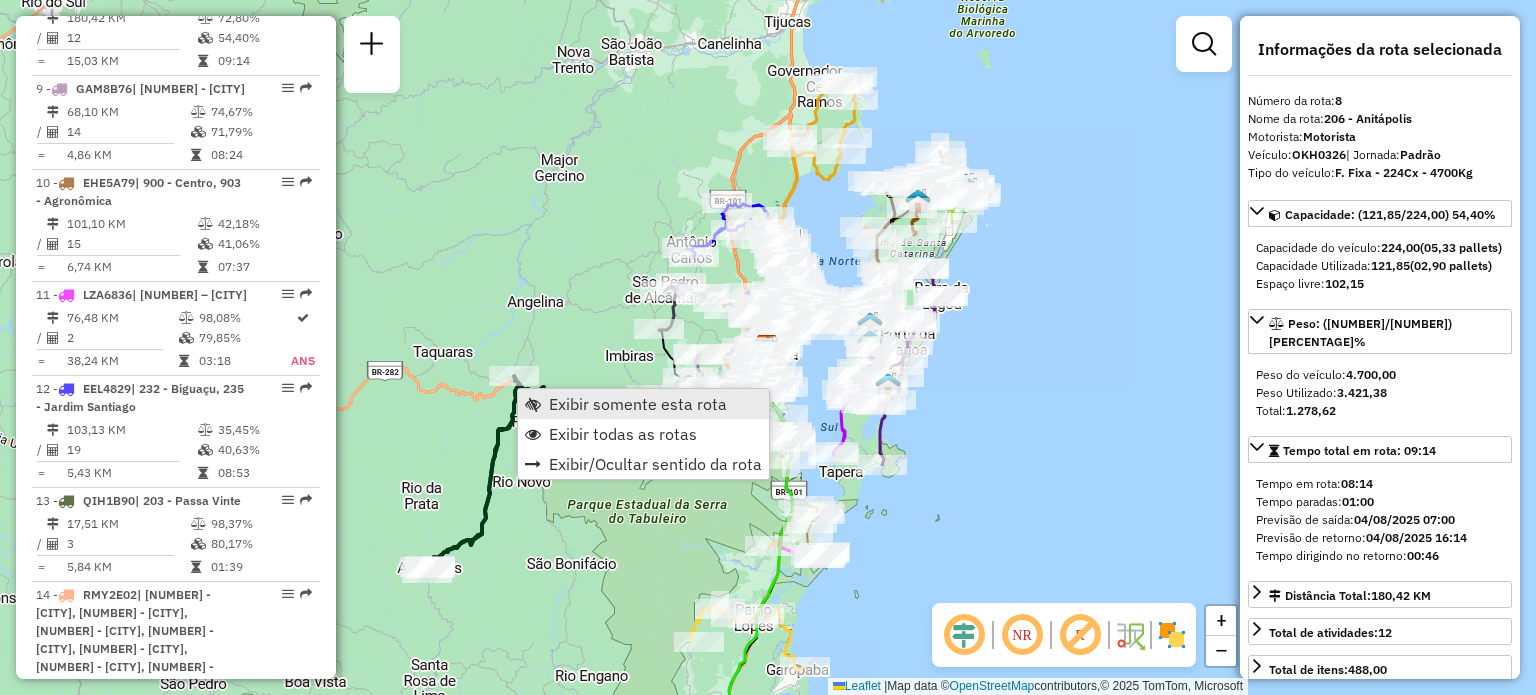 click on "Exibir somente esta rota" at bounding box center (638, 404) 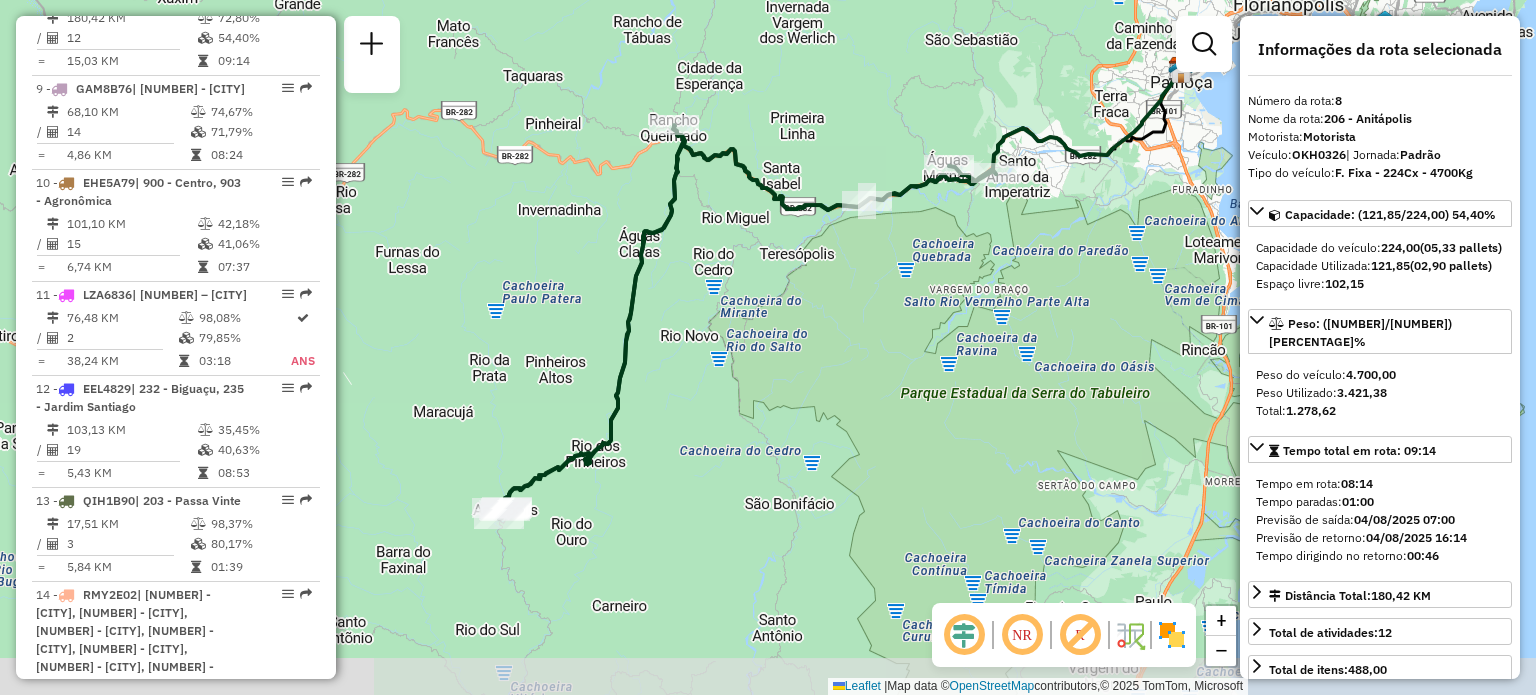 drag, startPoint x: 644, startPoint y: 367, endPoint x: 740, endPoint y: 295, distance: 120 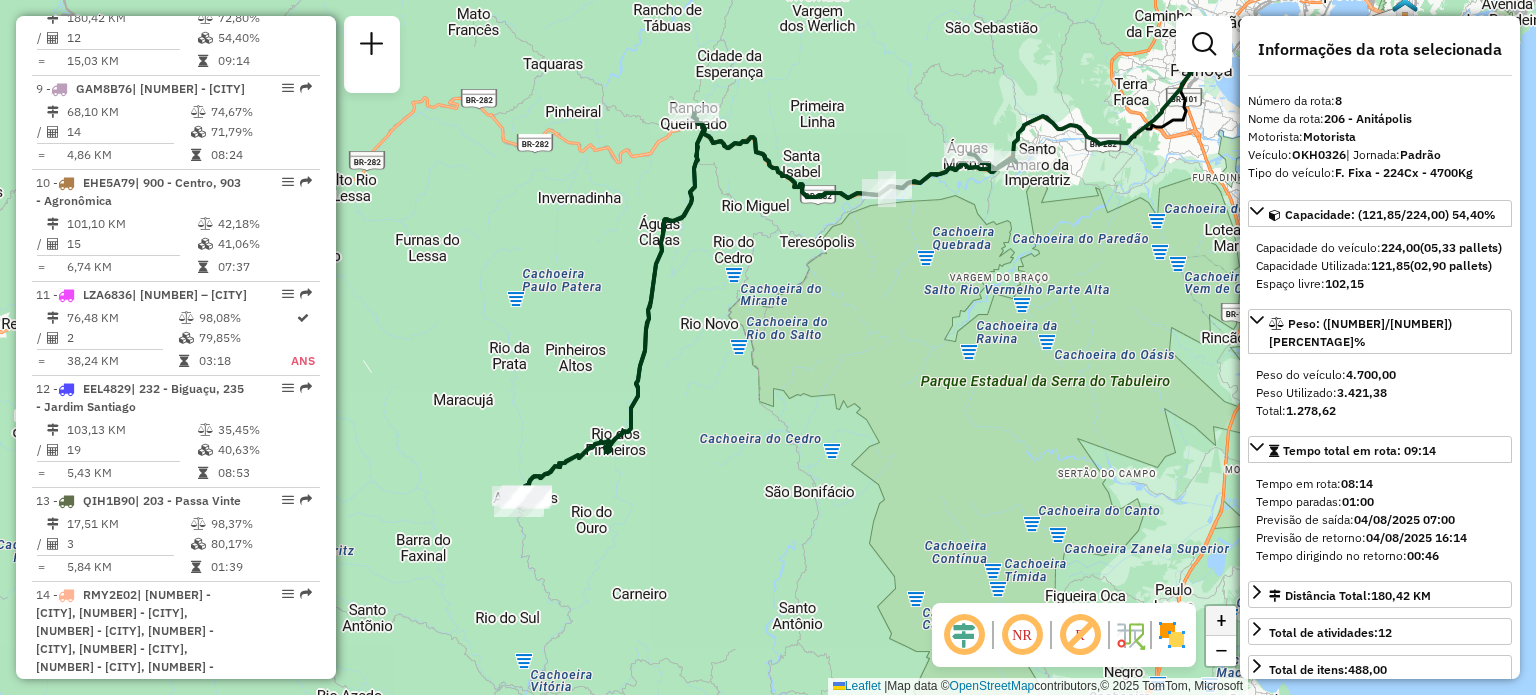 click on "+" 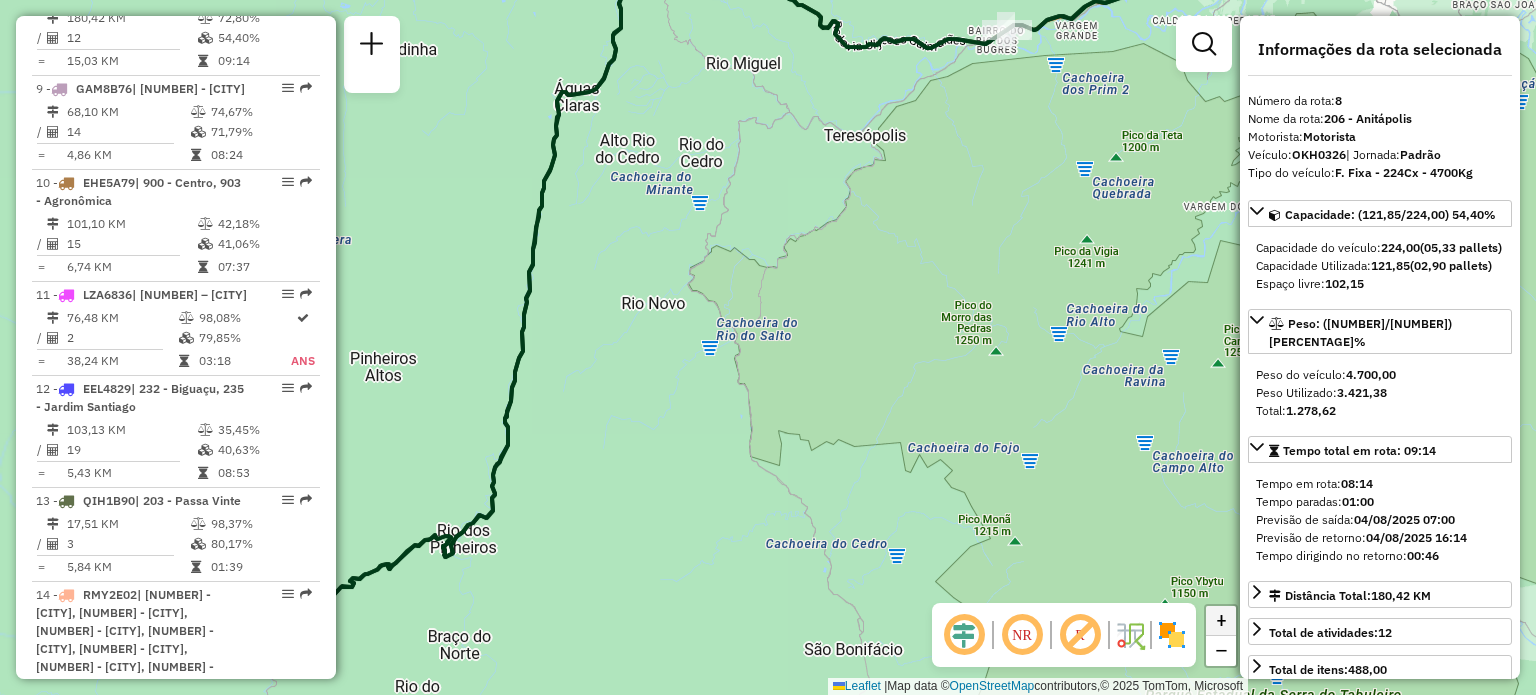 click on "+" 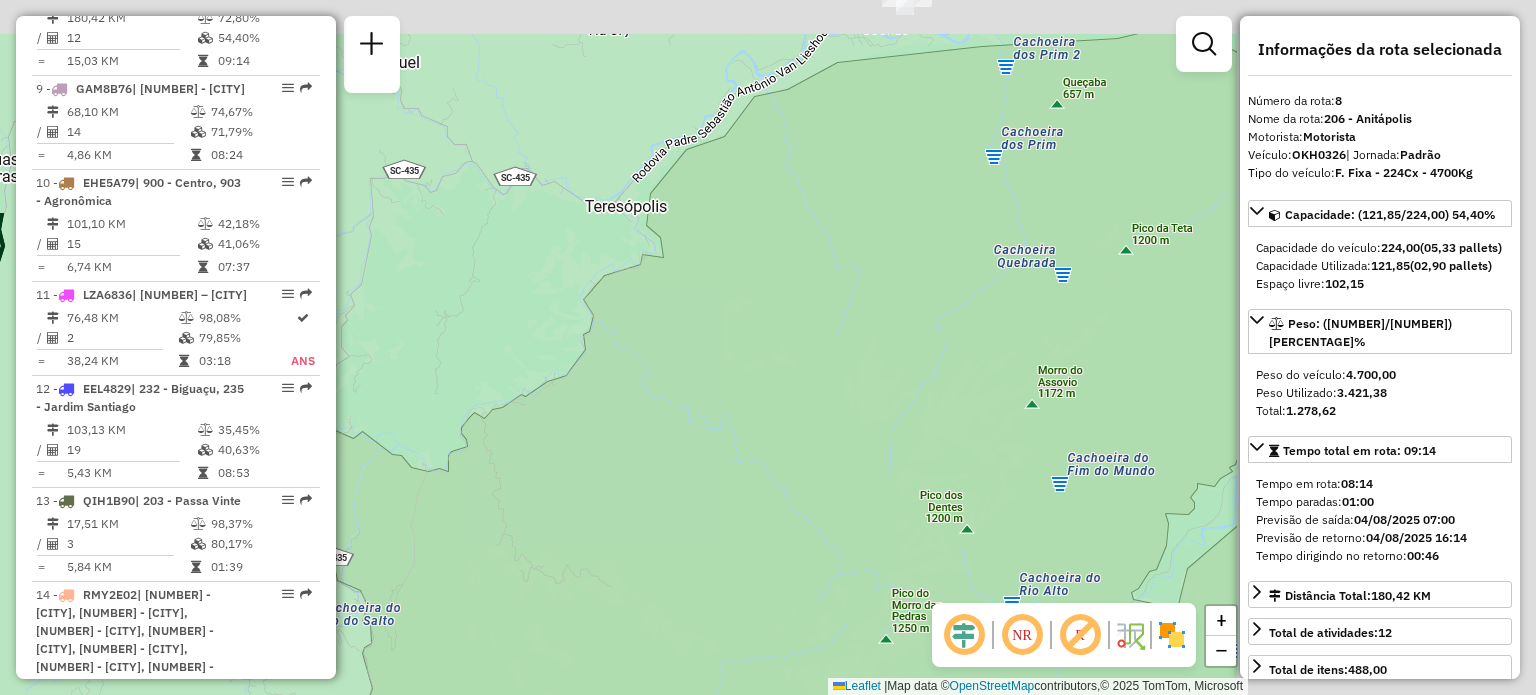 drag, startPoint x: 1167, startPoint y: 243, endPoint x: 775, endPoint y: 552, distance: 499.14426 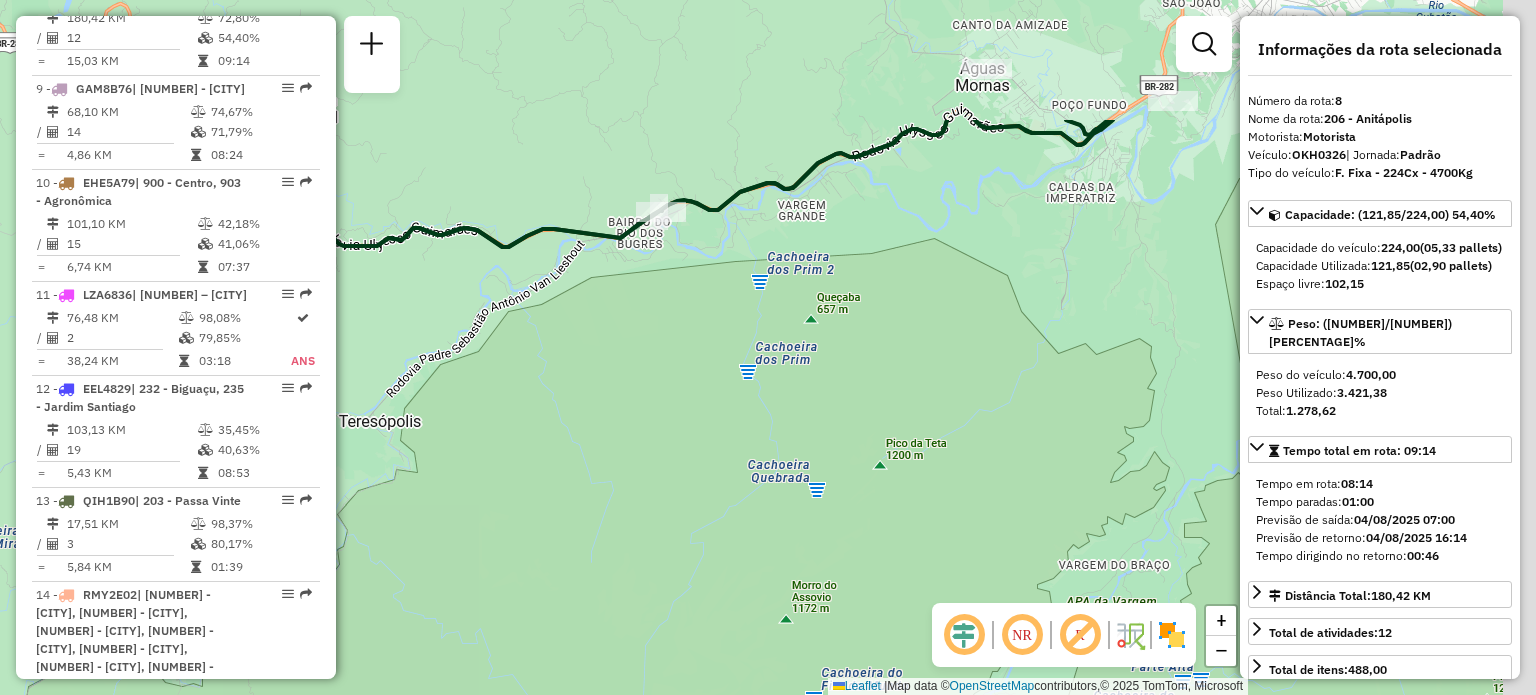 drag, startPoint x: 911, startPoint y: 132, endPoint x: 636, endPoint y: 407, distance: 388.90872 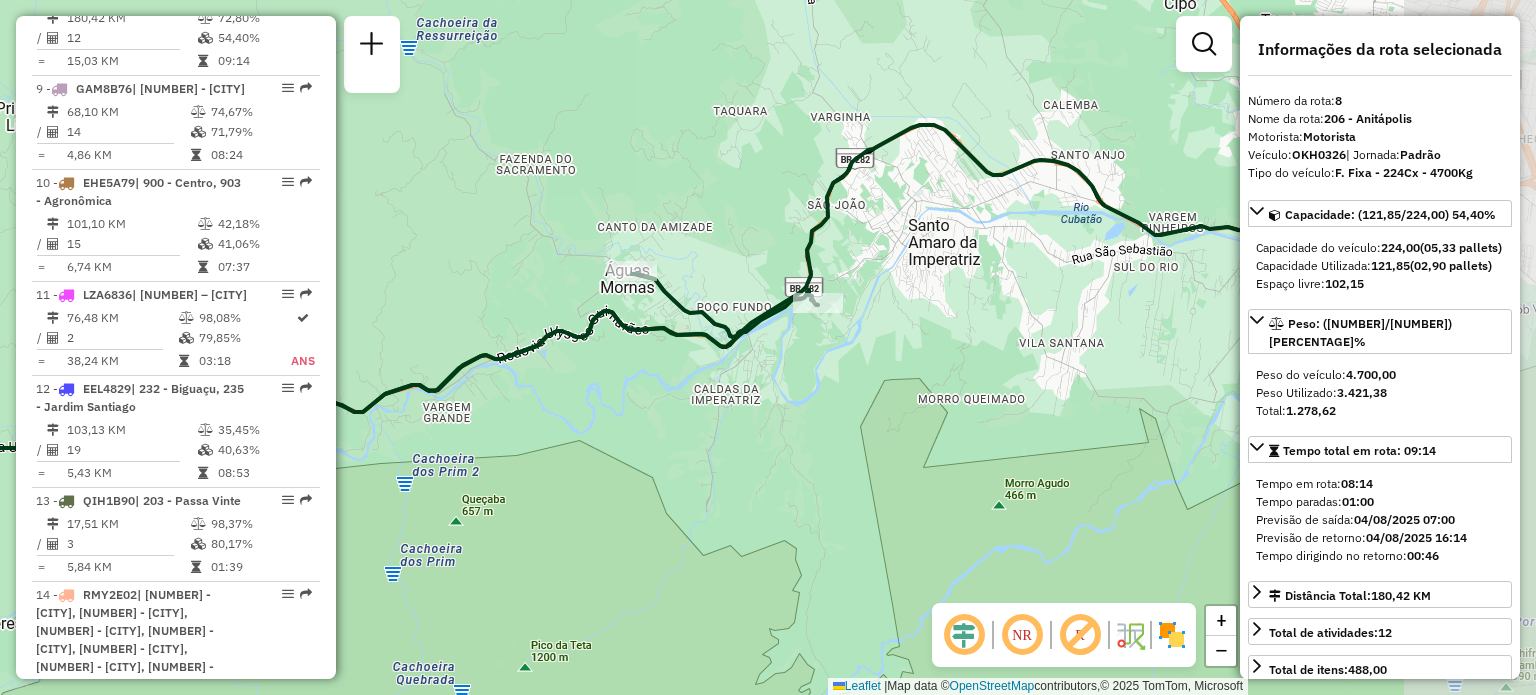 drag, startPoint x: 1004, startPoint y: 223, endPoint x: 671, endPoint y: 366, distance: 362.40585 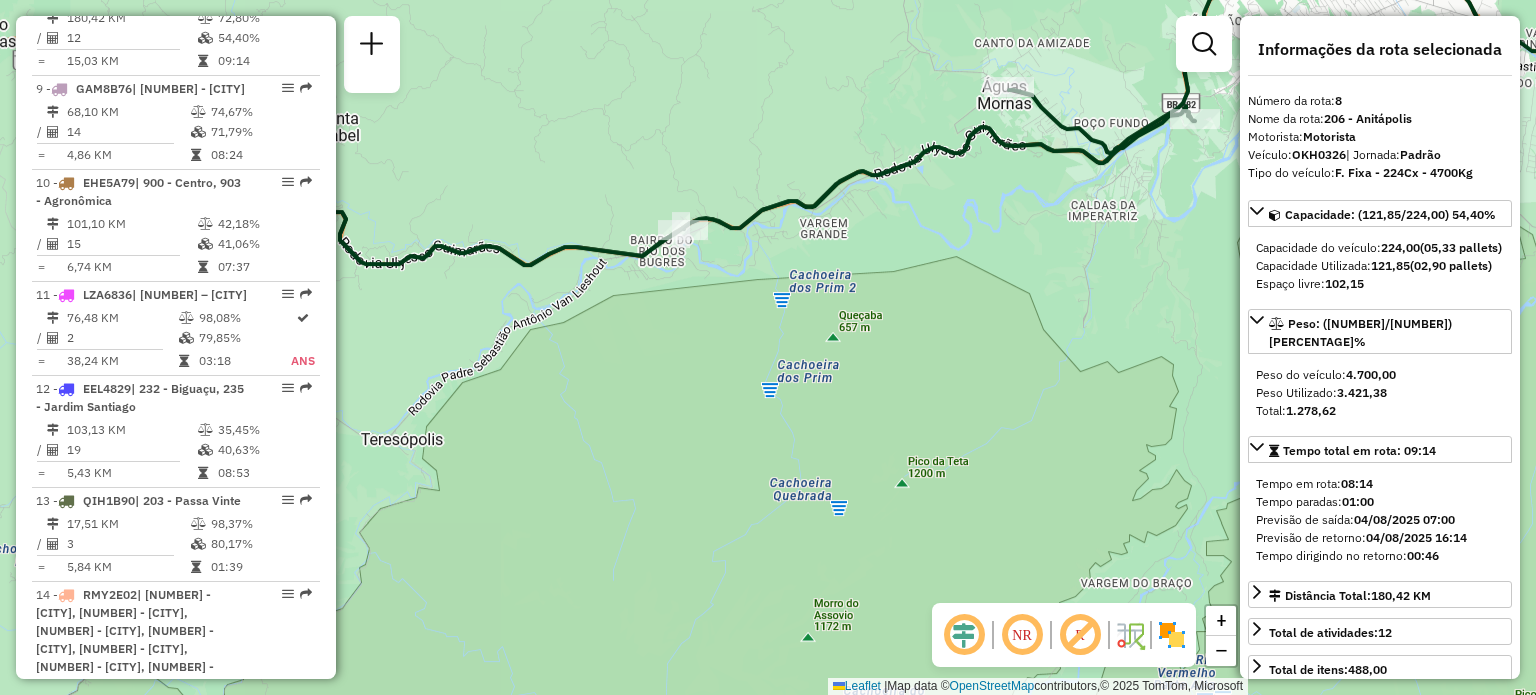 drag, startPoint x: 496, startPoint y: 426, endPoint x: 974, endPoint y: 193, distance: 531.76404 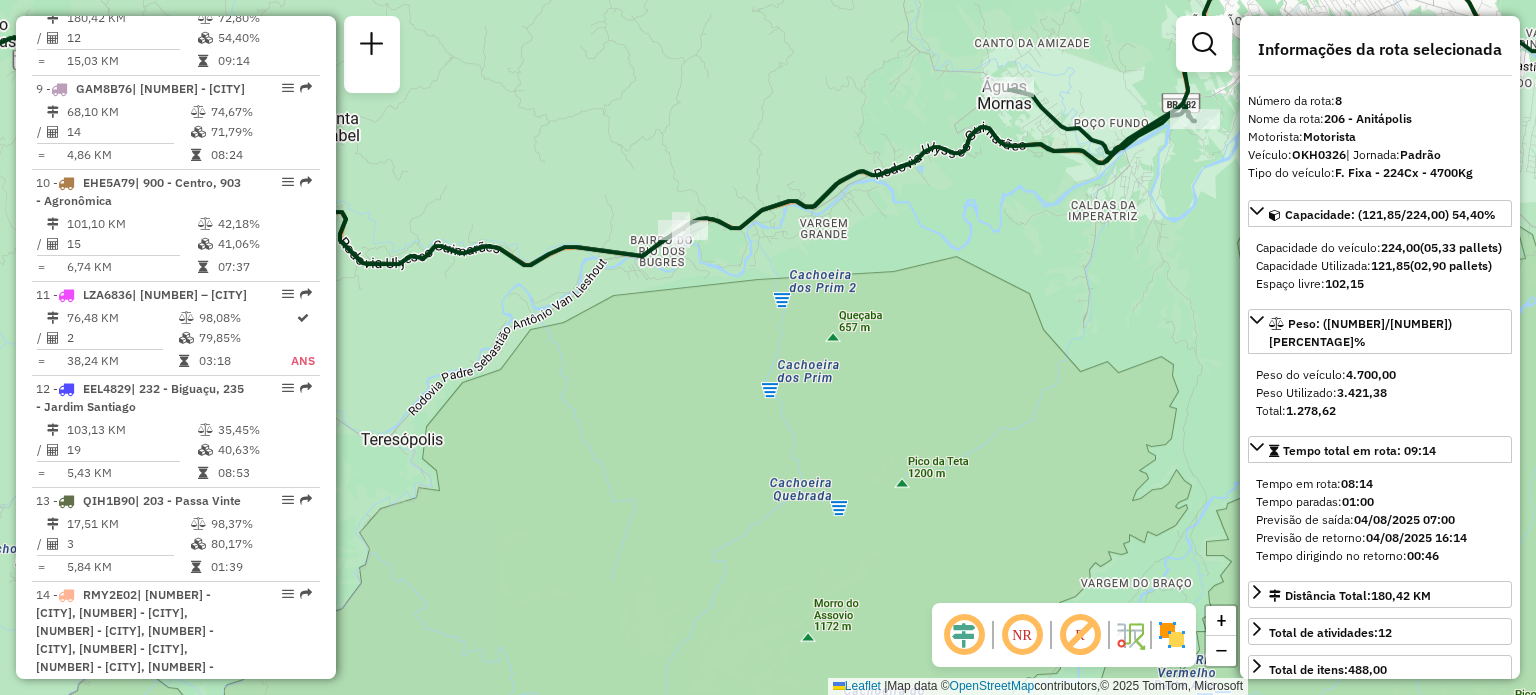 drag, startPoint x: 528, startPoint y: 307, endPoint x: 1171, endPoint y: 331, distance: 643.44775 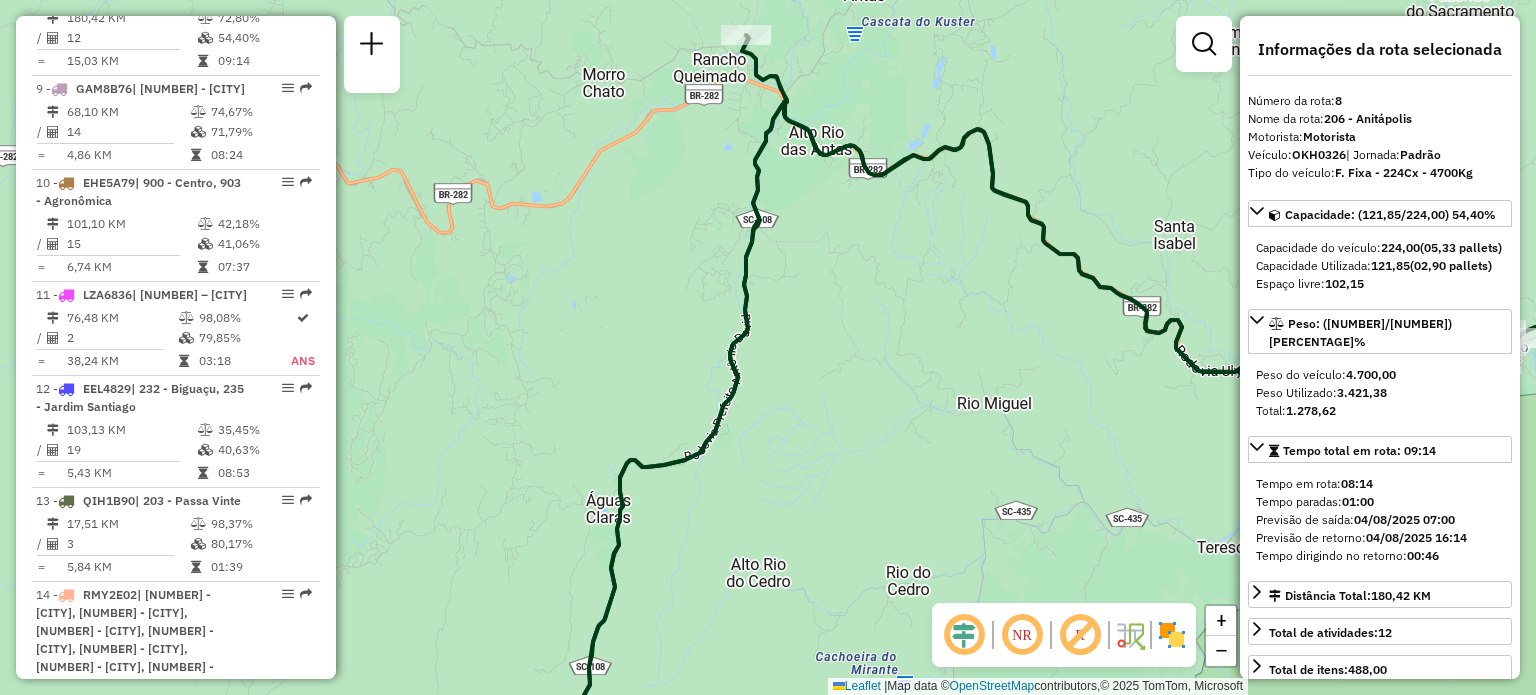 drag, startPoint x: 647, startPoint y: 386, endPoint x: 838, endPoint y: 473, distance: 209.88092 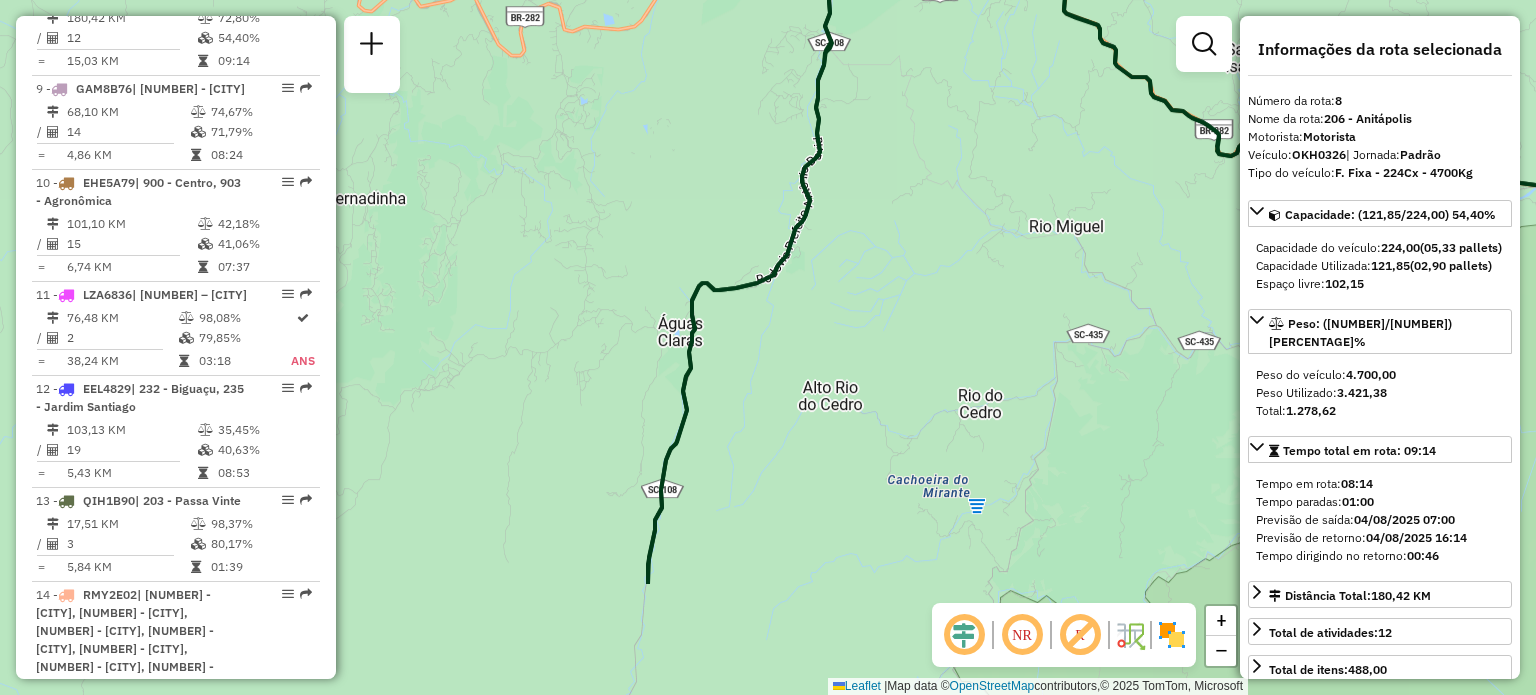 drag, startPoint x: 658, startPoint y: 303, endPoint x: 732, endPoint y: 117, distance: 200.17992 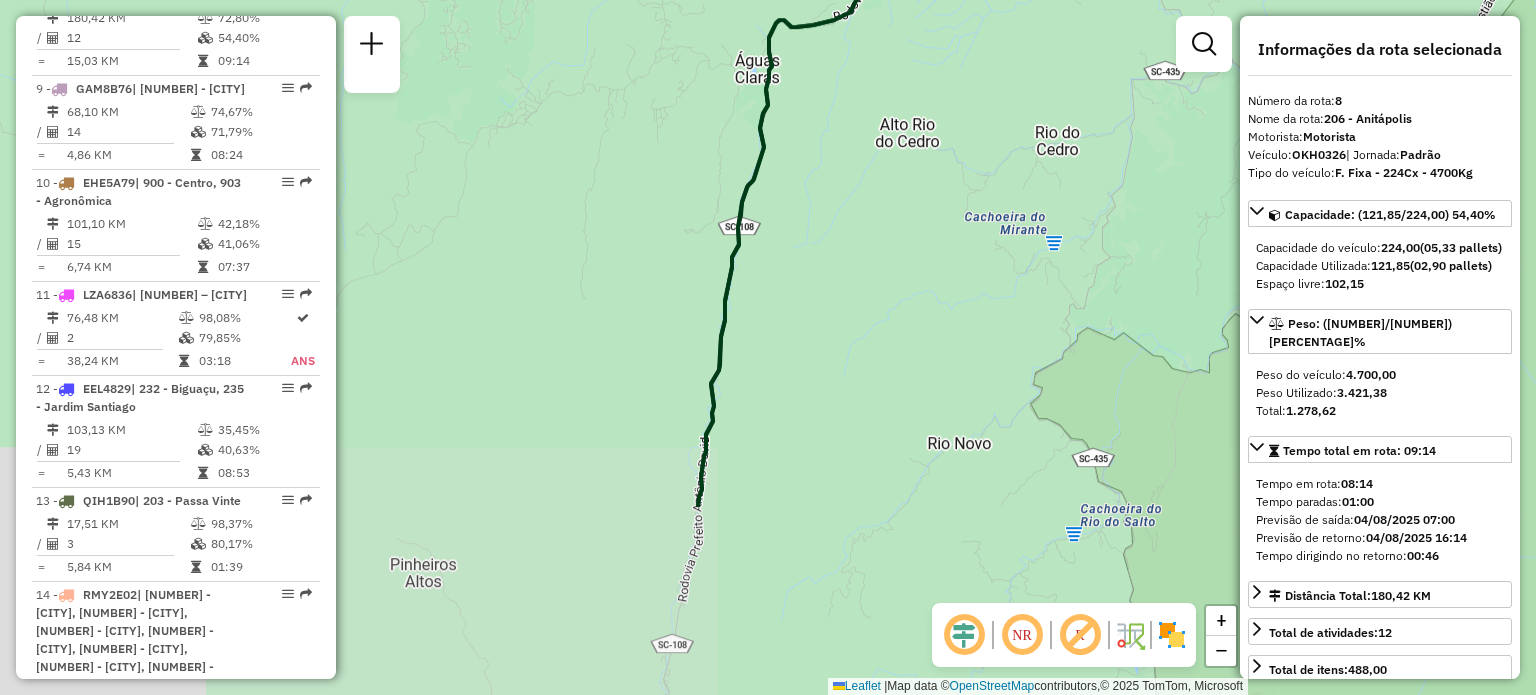 drag, startPoint x: 587, startPoint y: 403, endPoint x: 664, endPoint y: 146, distance: 268.28717 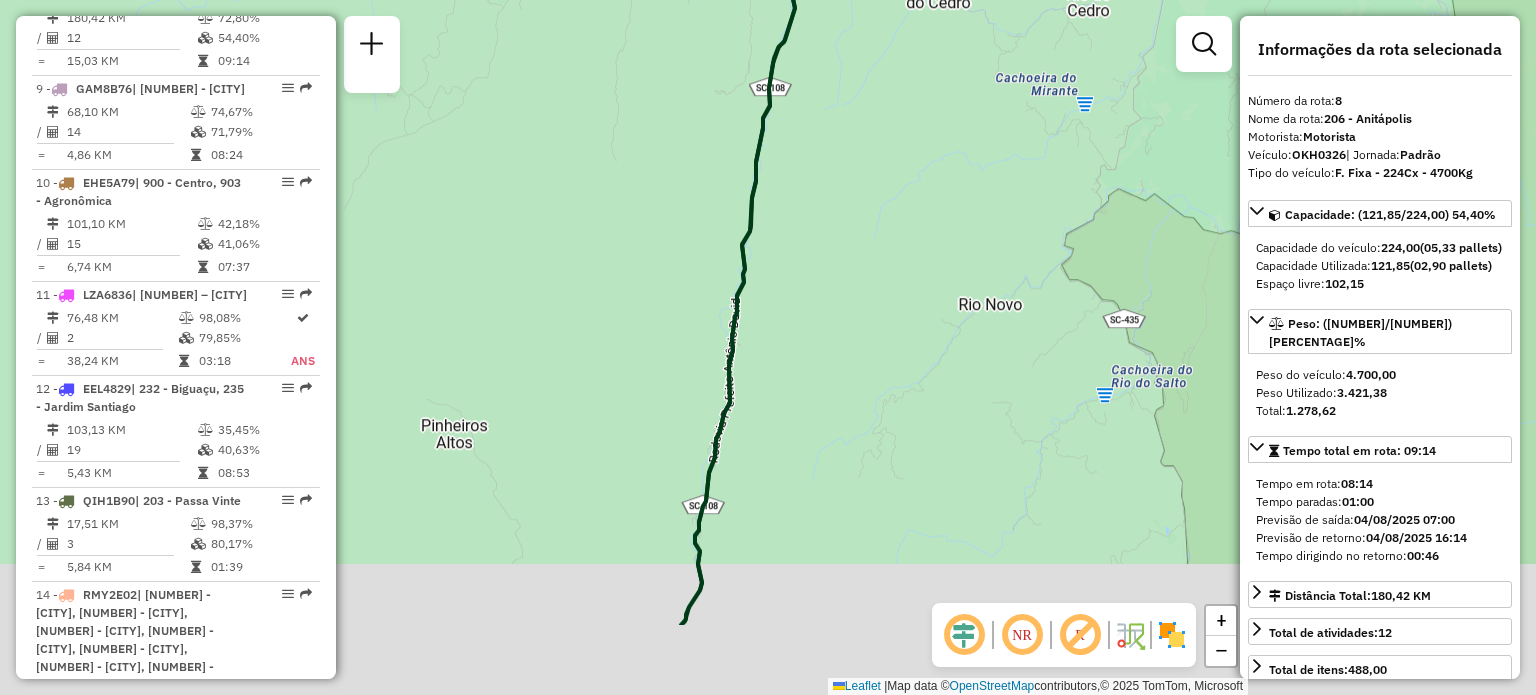 drag, startPoint x: 613, startPoint y: 331, endPoint x: 663, endPoint y: 141, distance: 196.46883 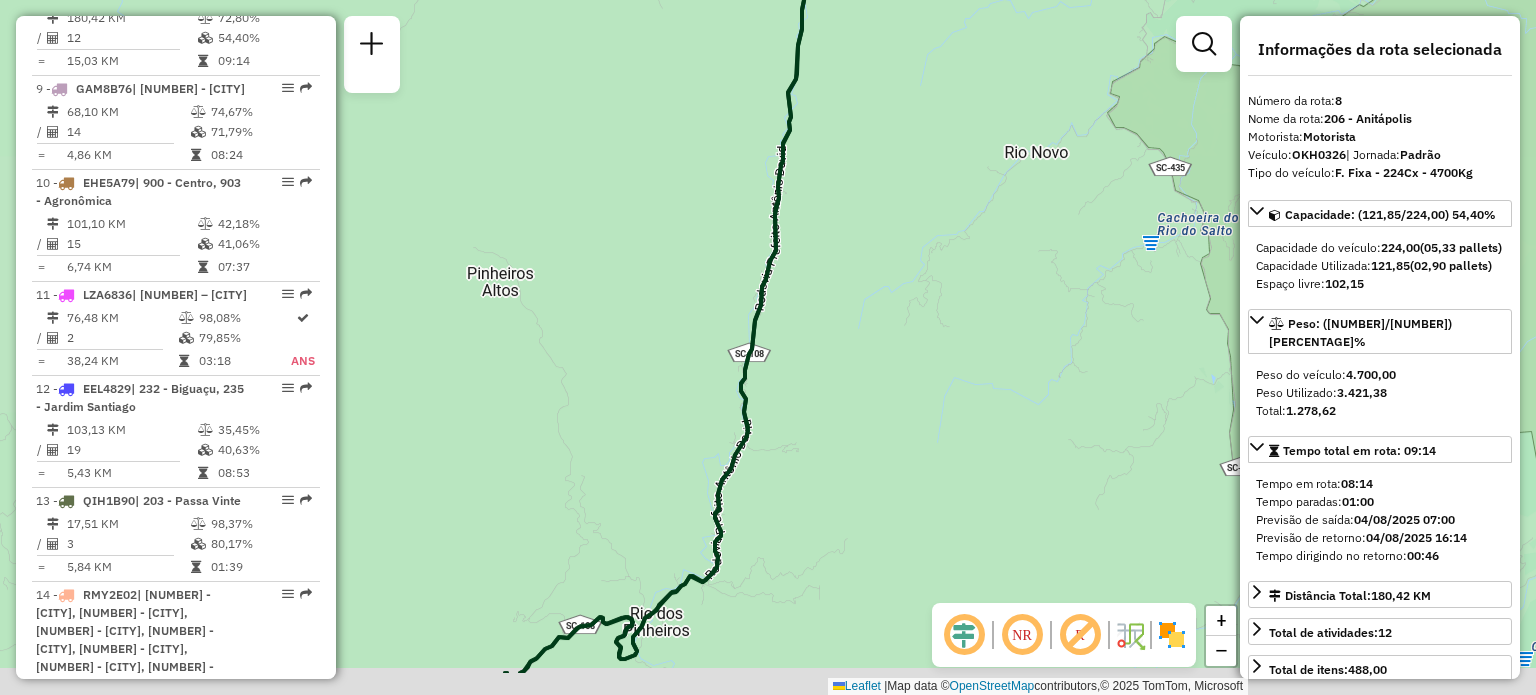 drag, startPoint x: 634, startPoint y: 419, endPoint x: 691, endPoint y: 180, distance: 245.70308 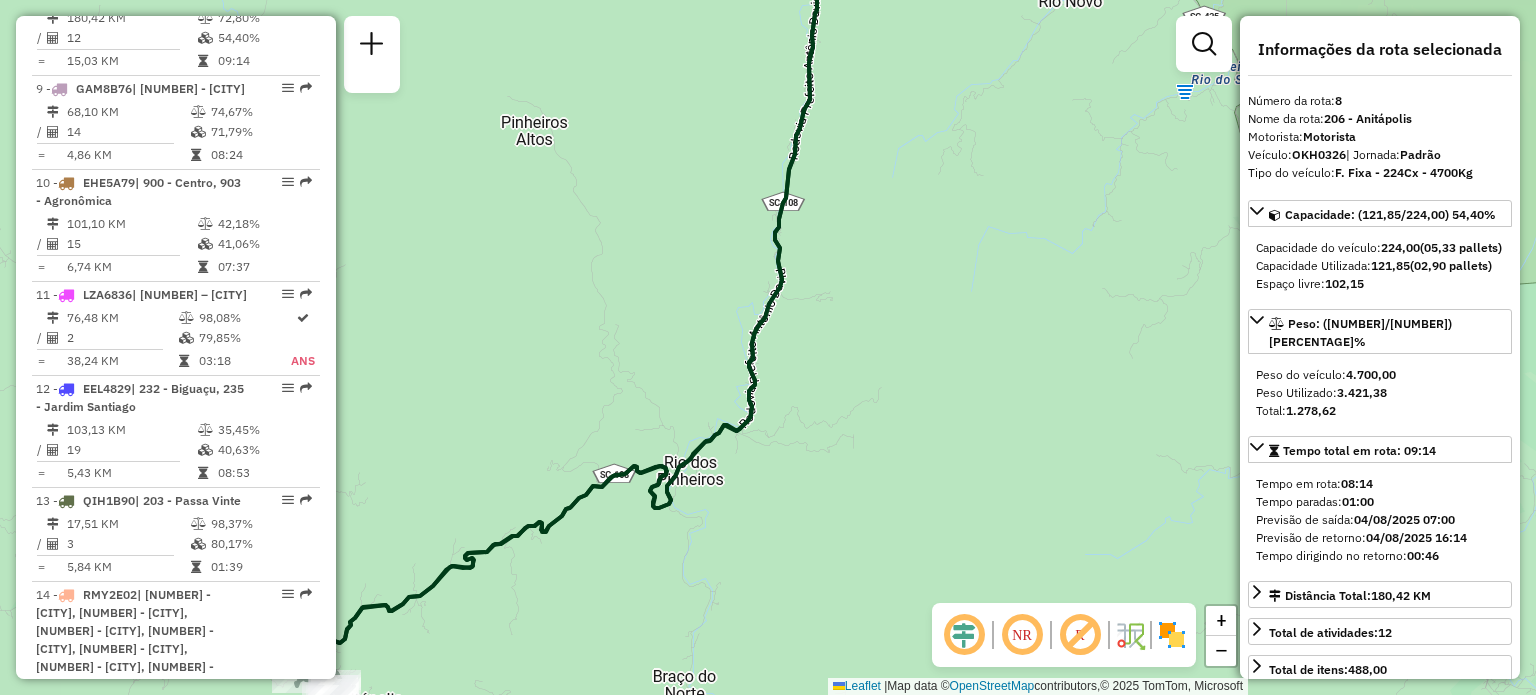 drag, startPoint x: 516, startPoint y: 418, endPoint x: 712, endPoint y: 216, distance: 281.46048 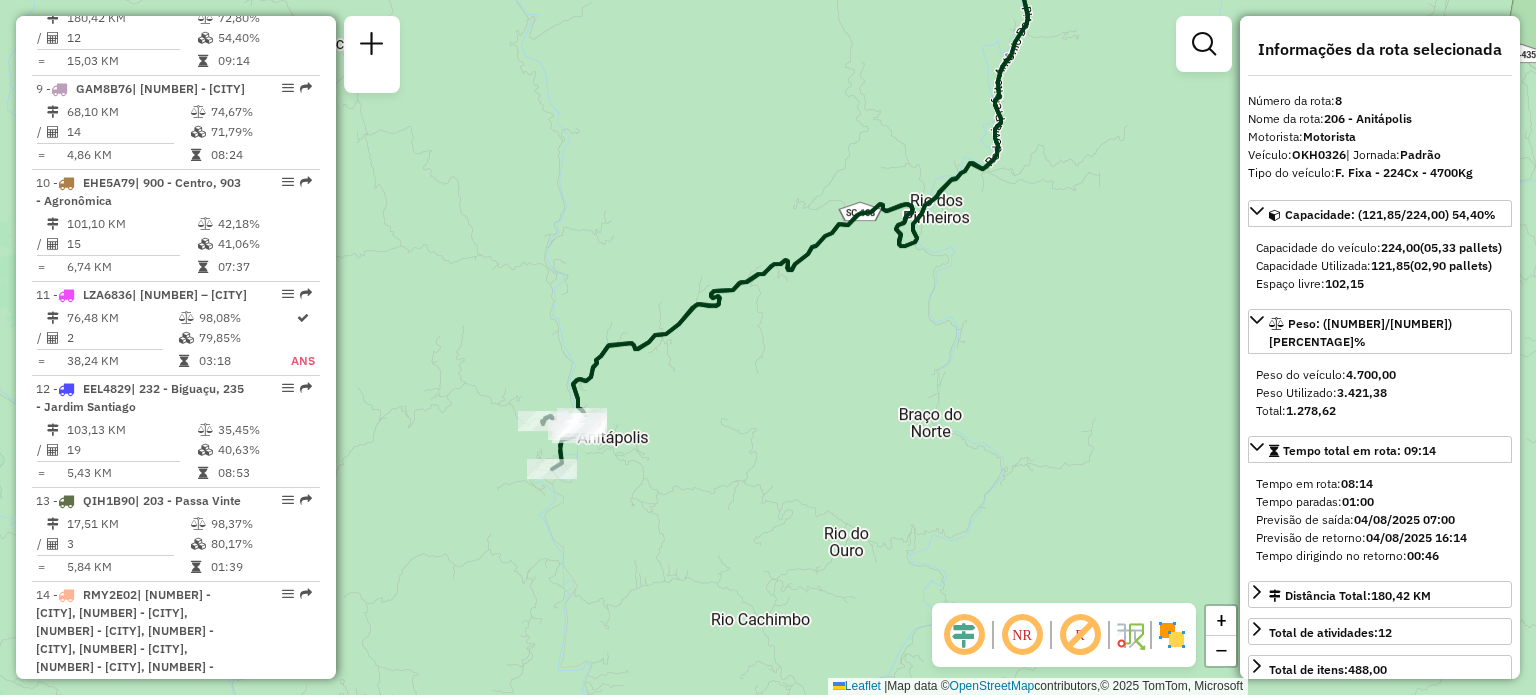 drag, startPoint x: 514, startPoint y: 376, endPoint x: 564, endPoint y: 316, distance: 78.10249 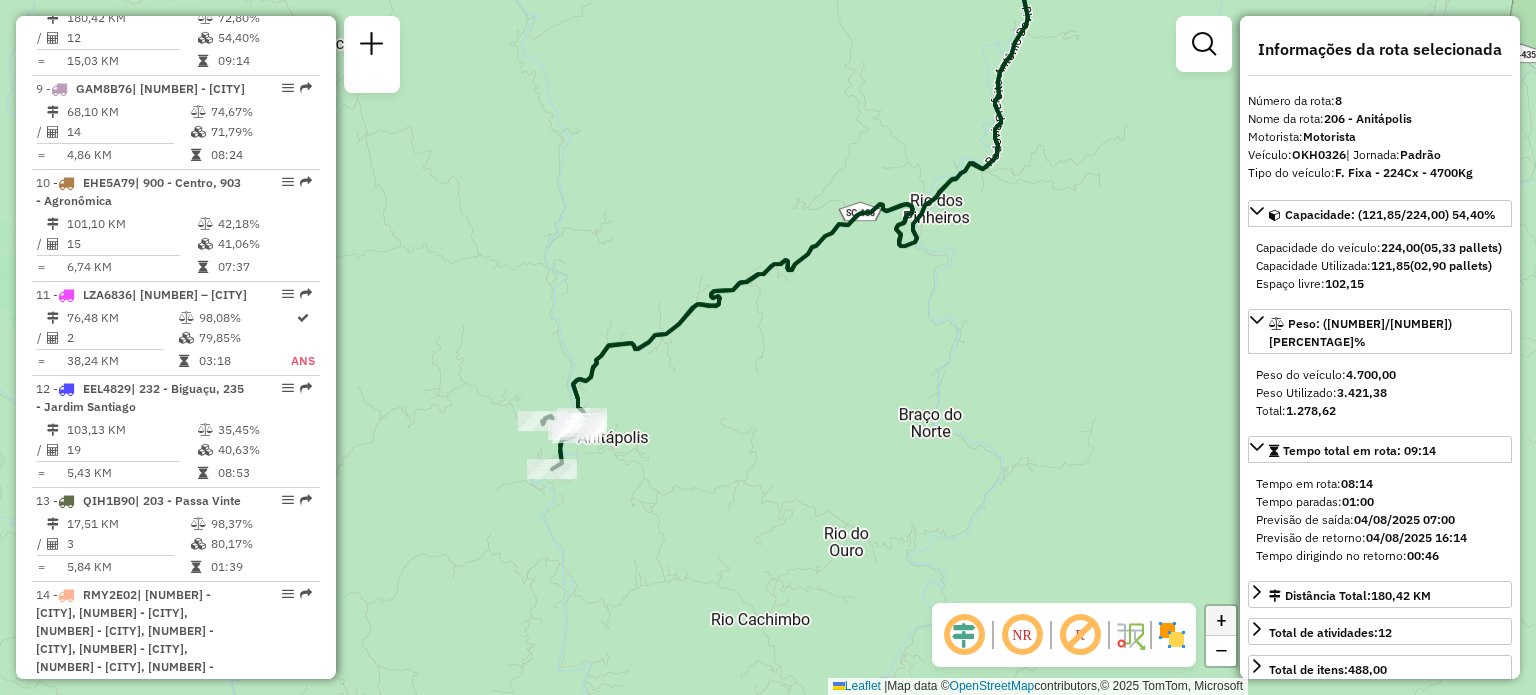 click on "+" 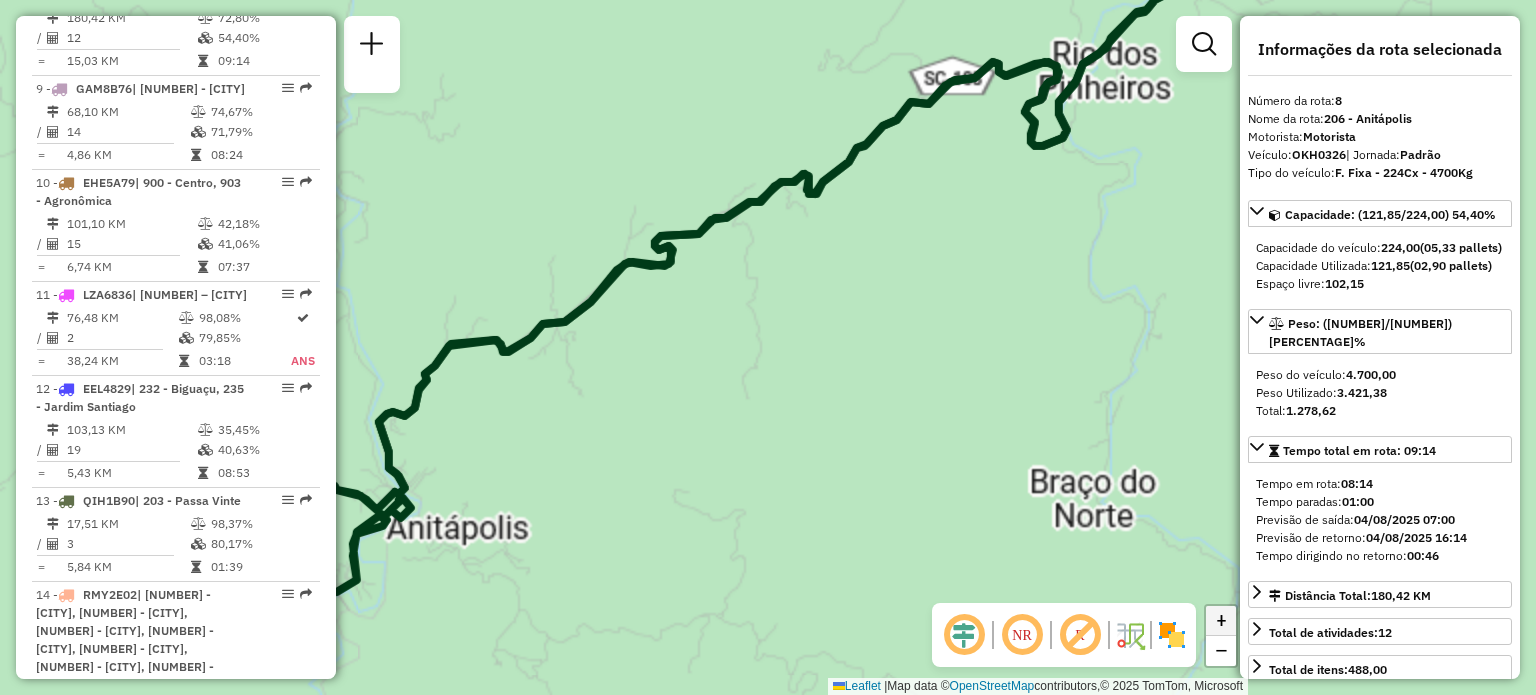 click on "+" 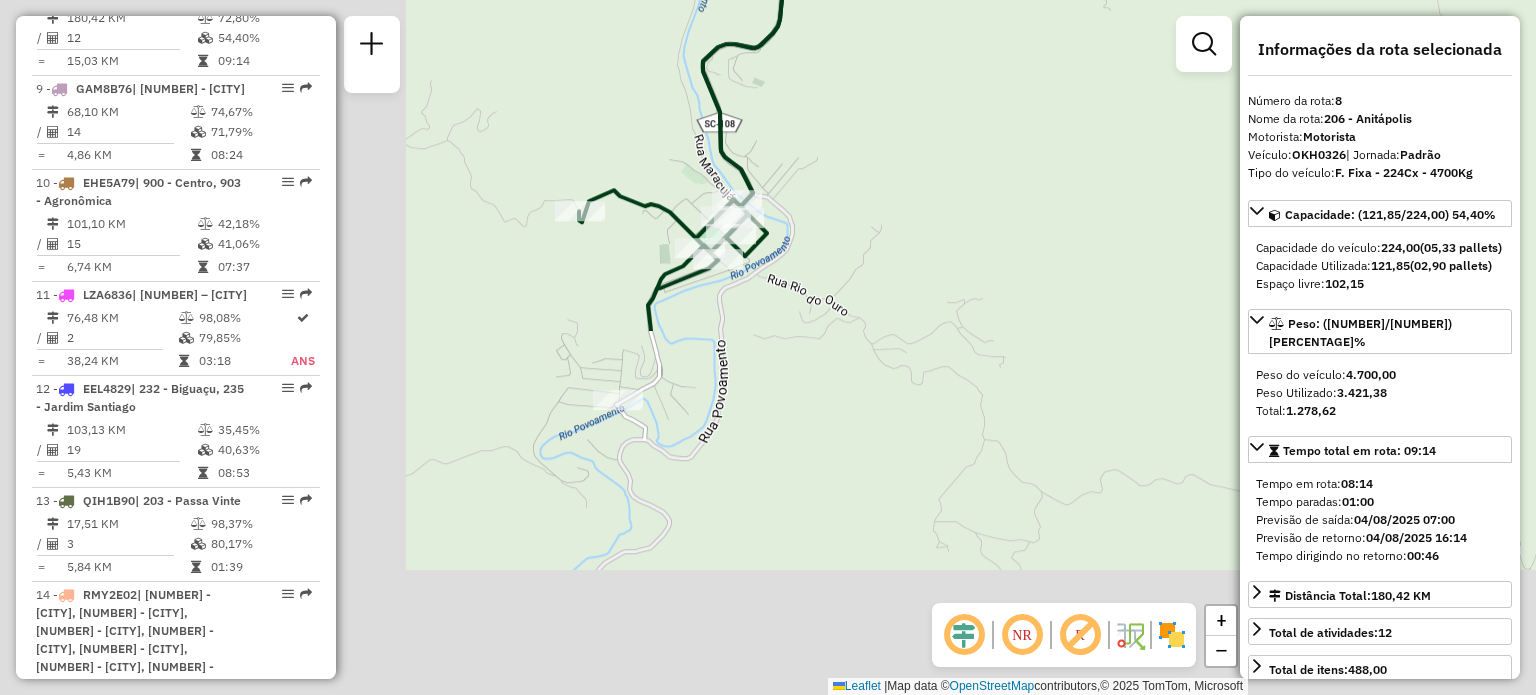 drag, startPoint x: 641, startPoint y: 460, endPoint x: 1355, endPoint y: 27, distance: 835.03595 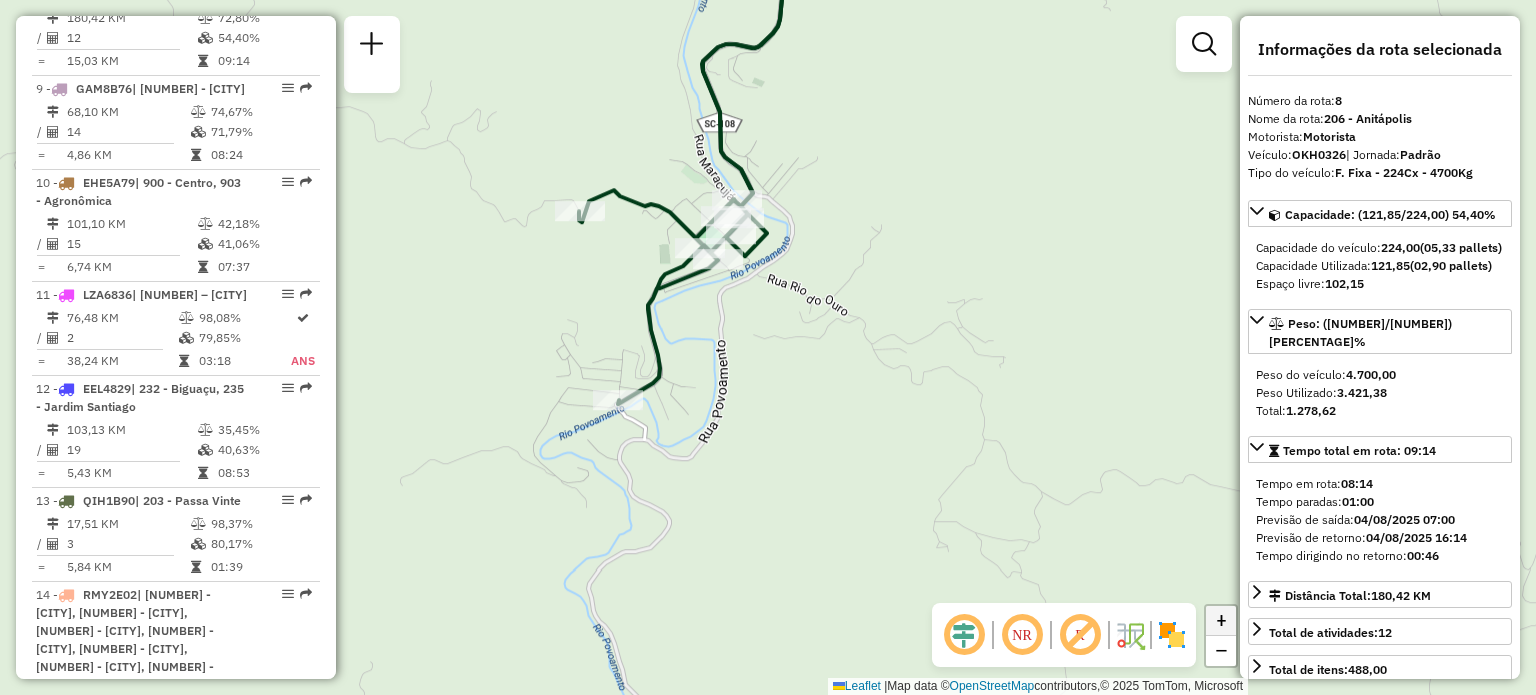 click on "+" 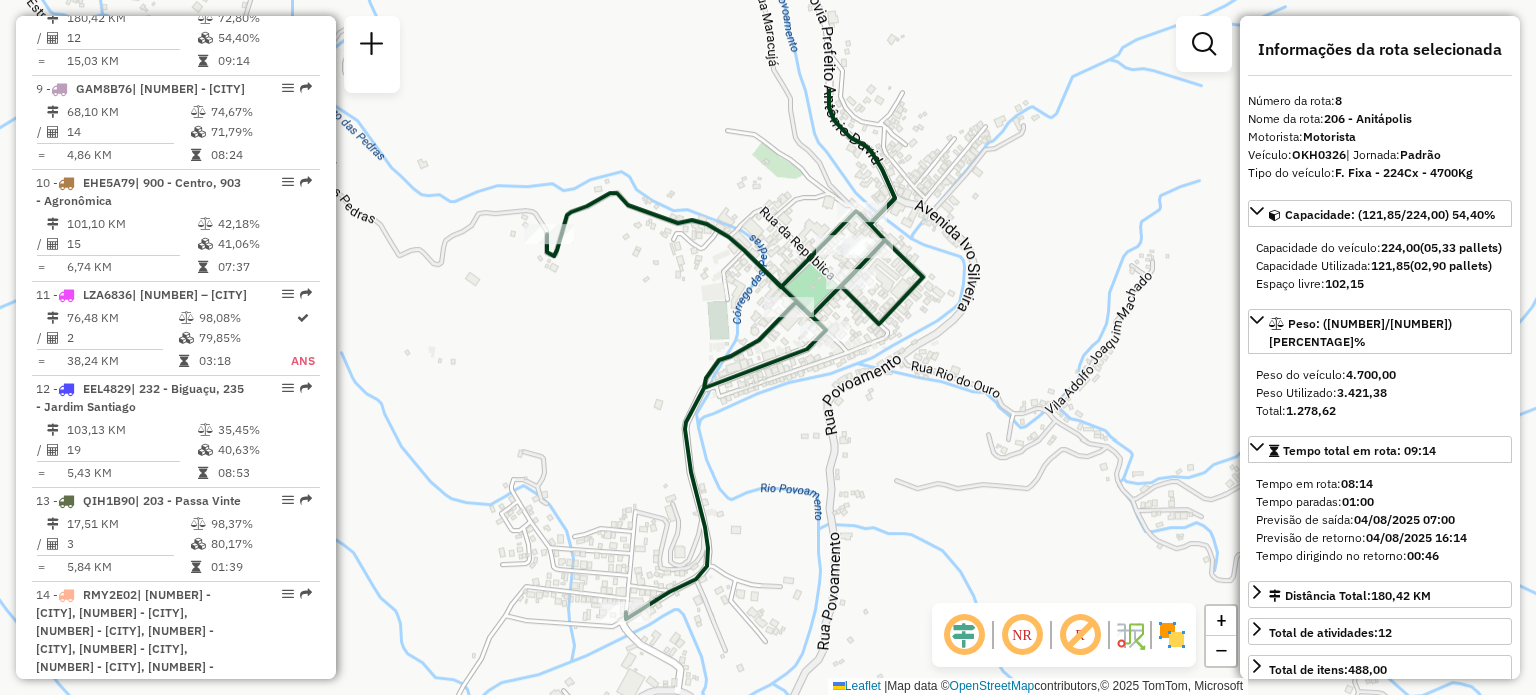 drag, startPoint x: 797, startPoint y: 155, endPoint x: 954, endPoint y: 313, distance: 222.73976 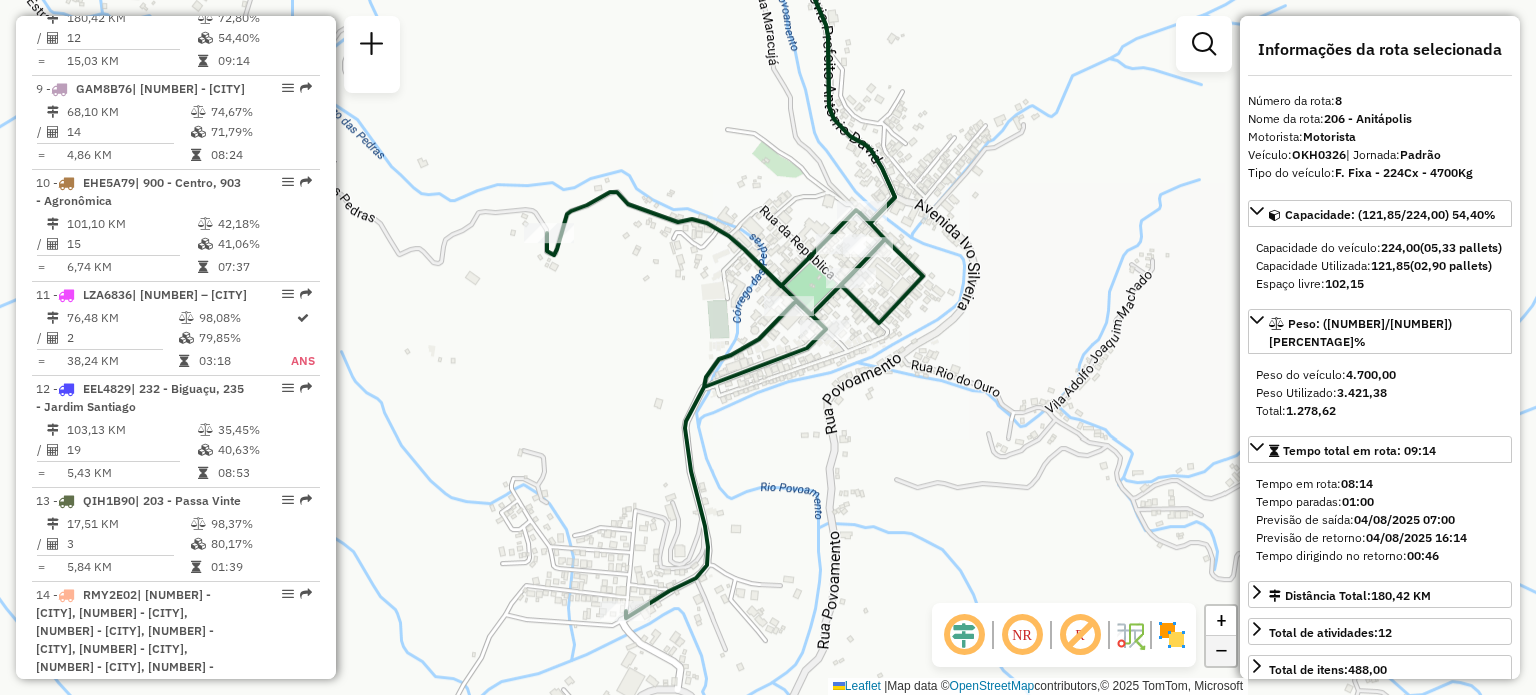 click on "−" 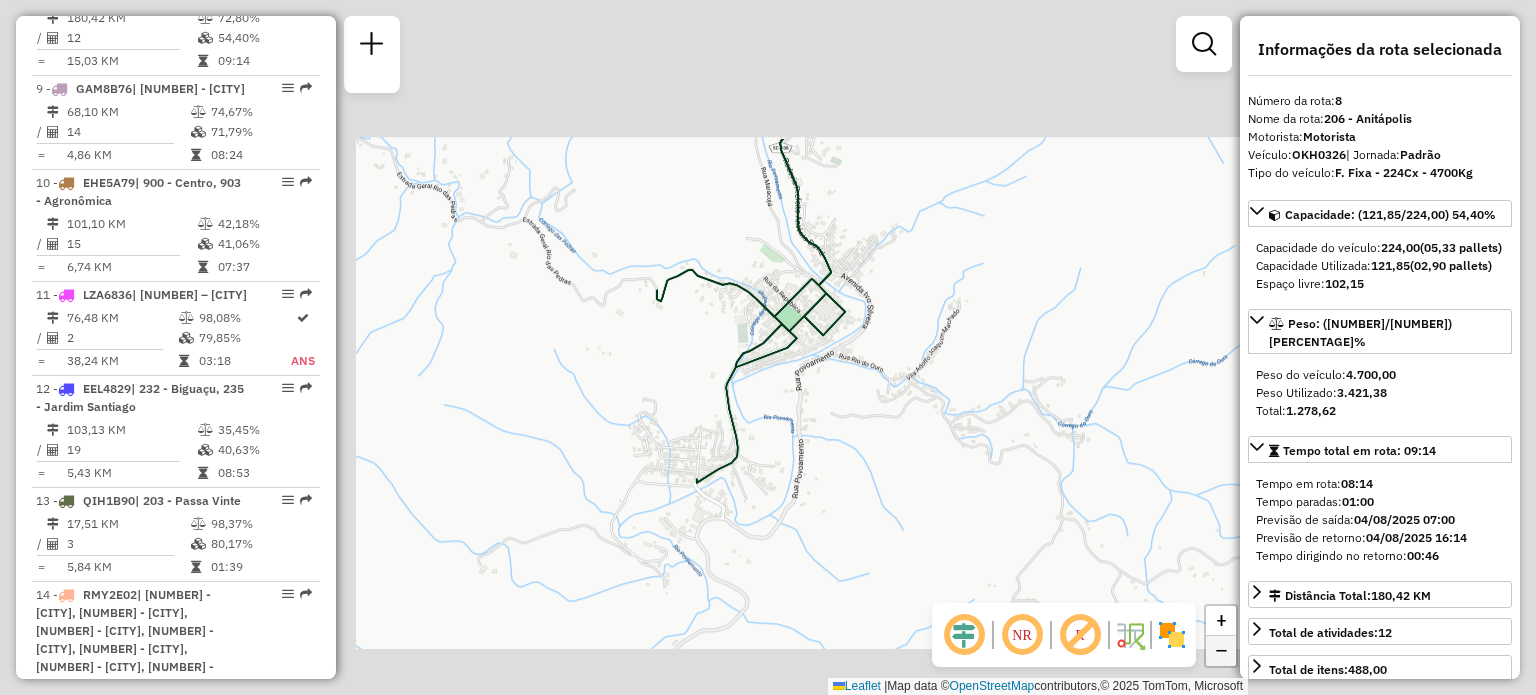 click on "−" 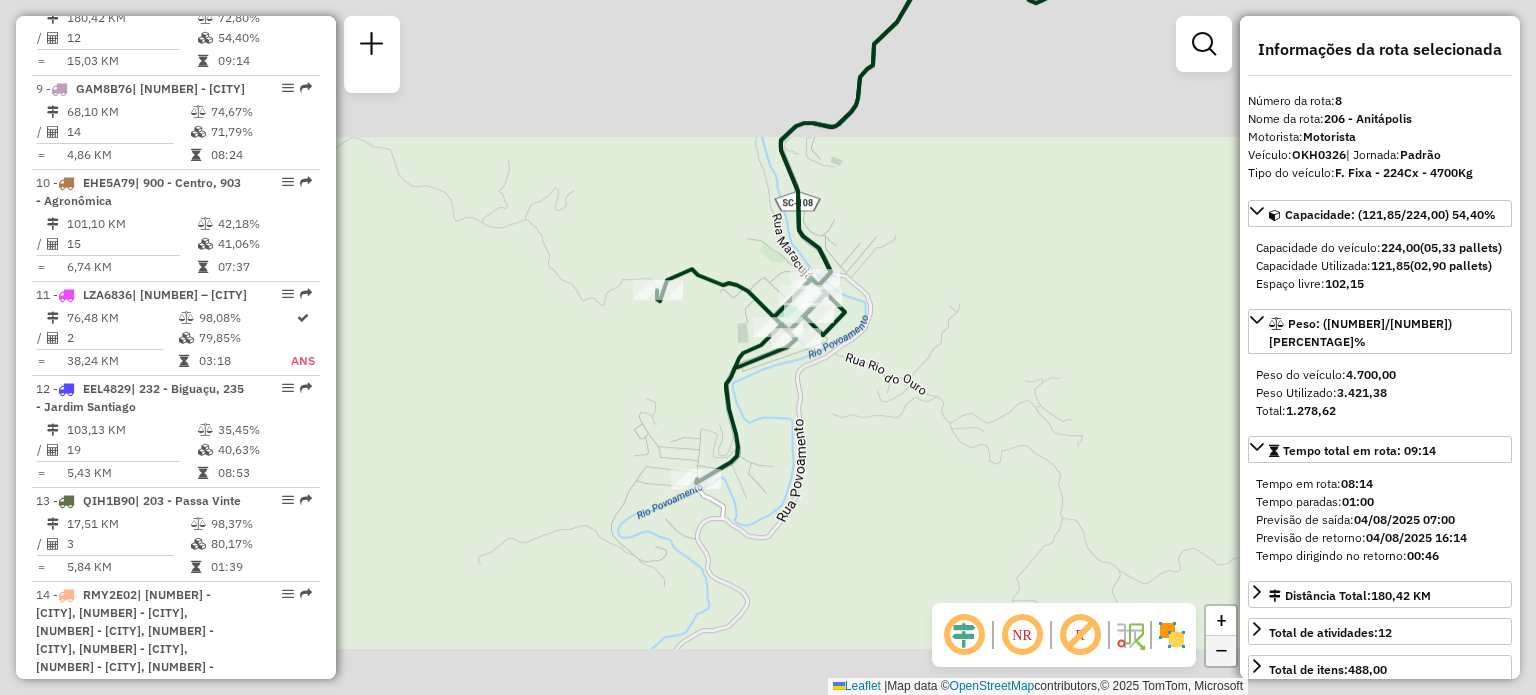 click on "−" 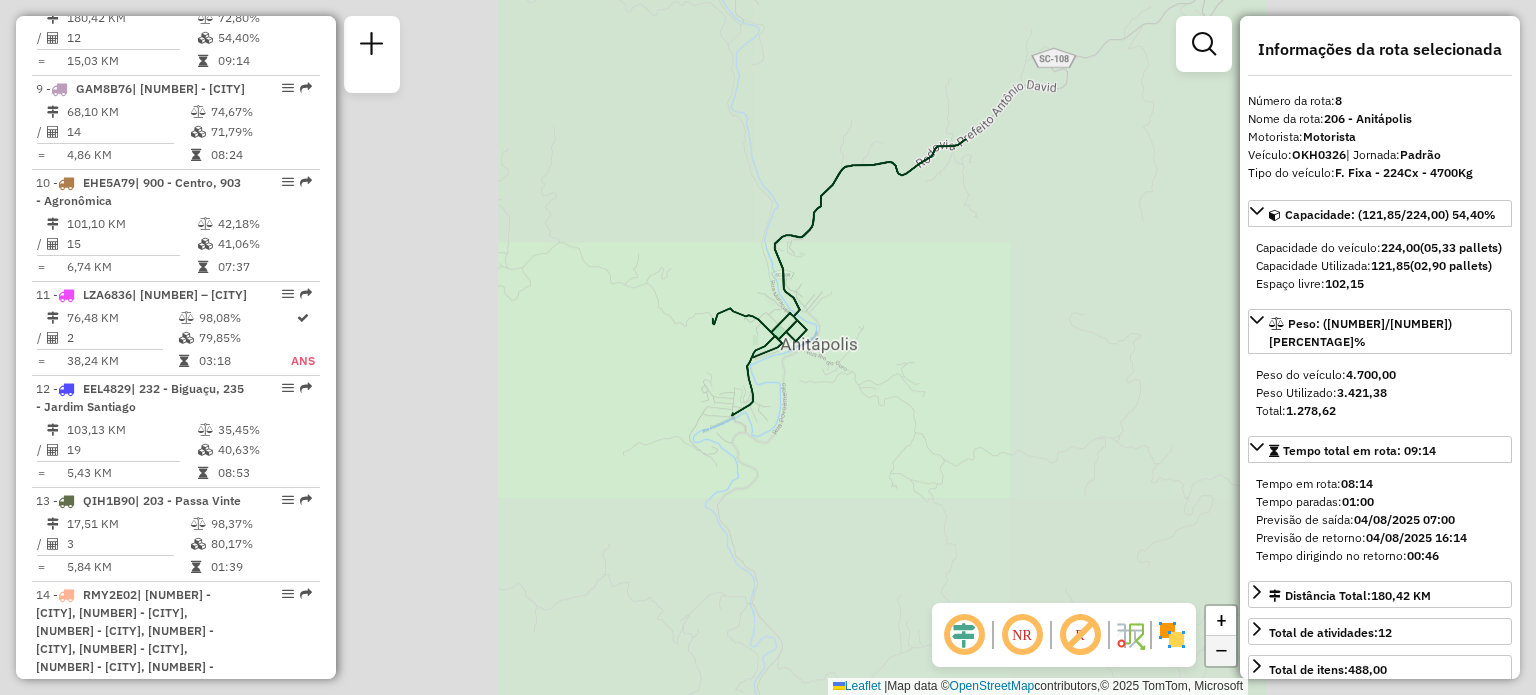 click on "−" 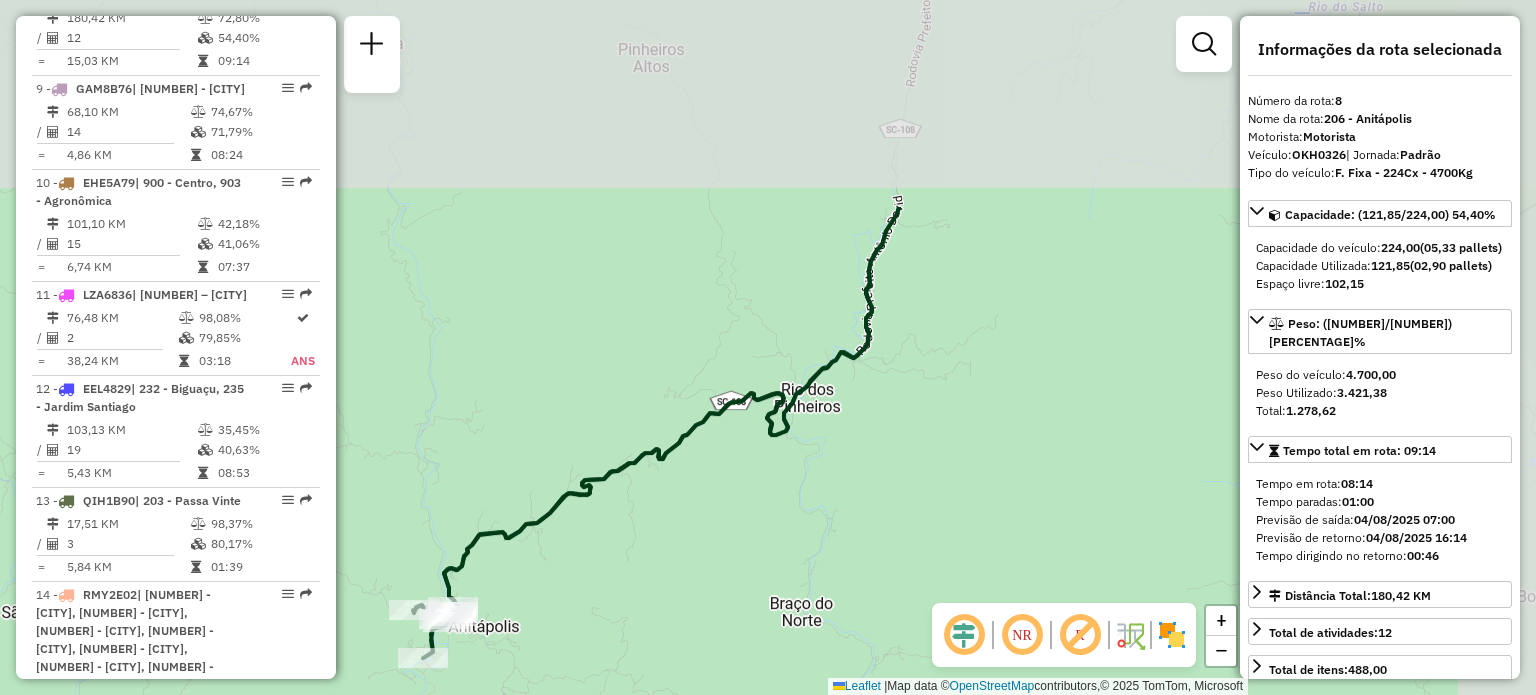 drag, startPoint x: 1032, startPoint y: 237, endPoint x: 764, endPoint y: 487, distance: 366.50238 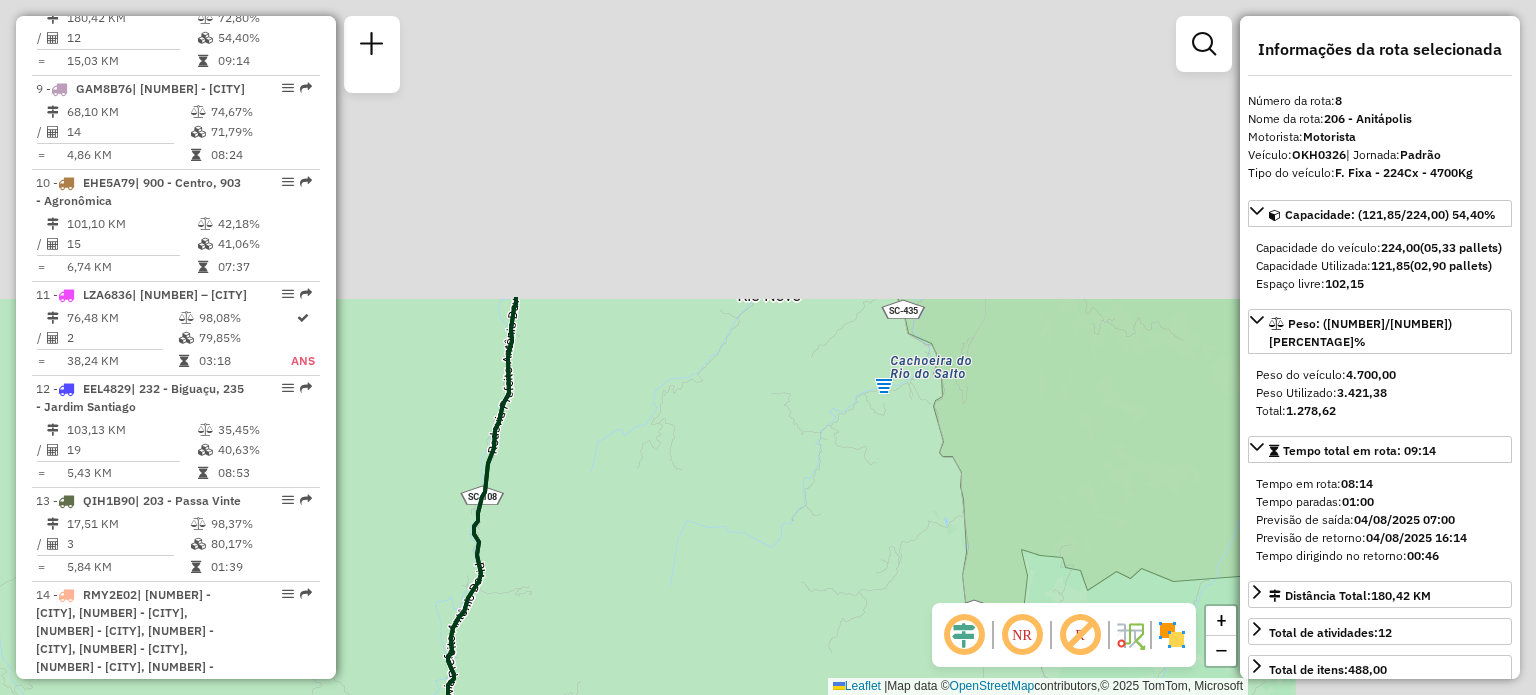 drag, startPoint x: 809, startPoint y: 367, endPoint x: 625, endPoint y: 546, distance: 256.7041 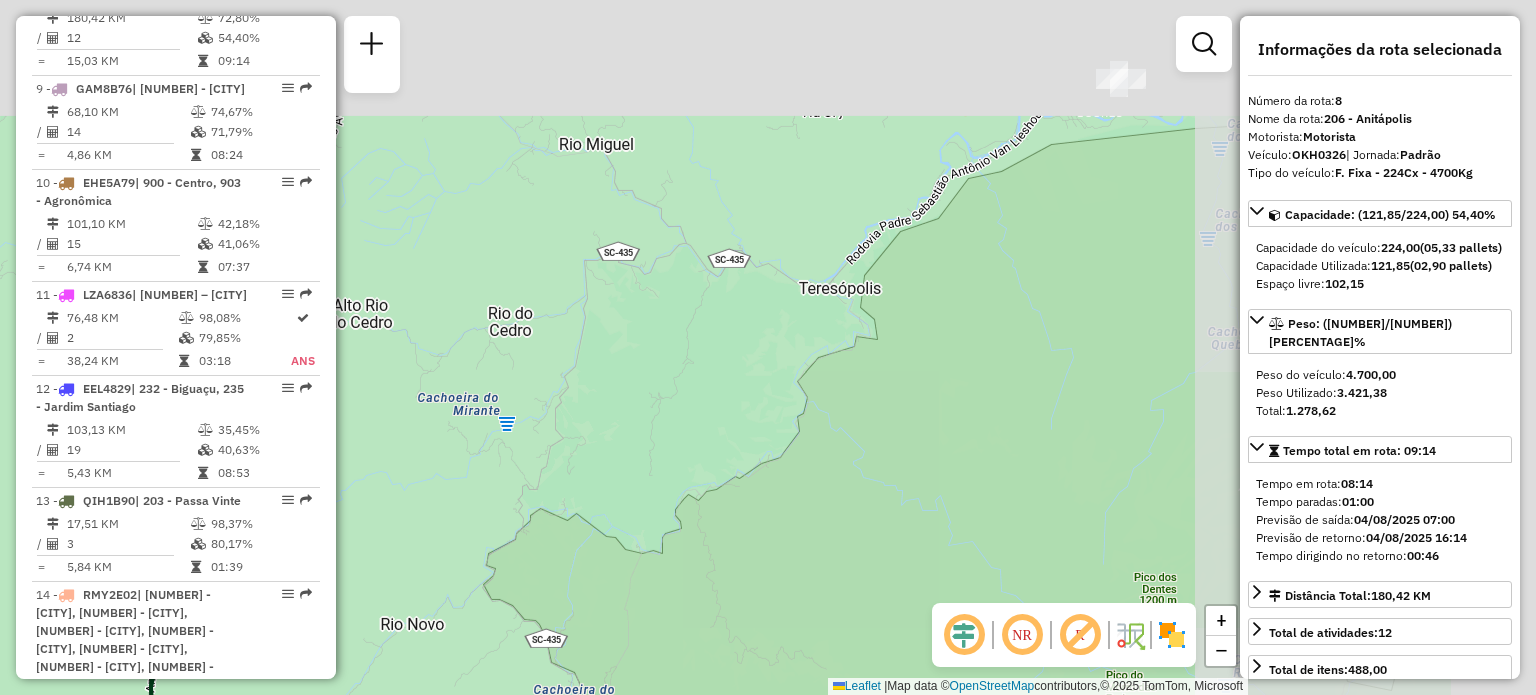 drag, startPoint x: 755, startPoint y: 368, endPoint x: 512, endPoint y: 635, distance: 361.02356 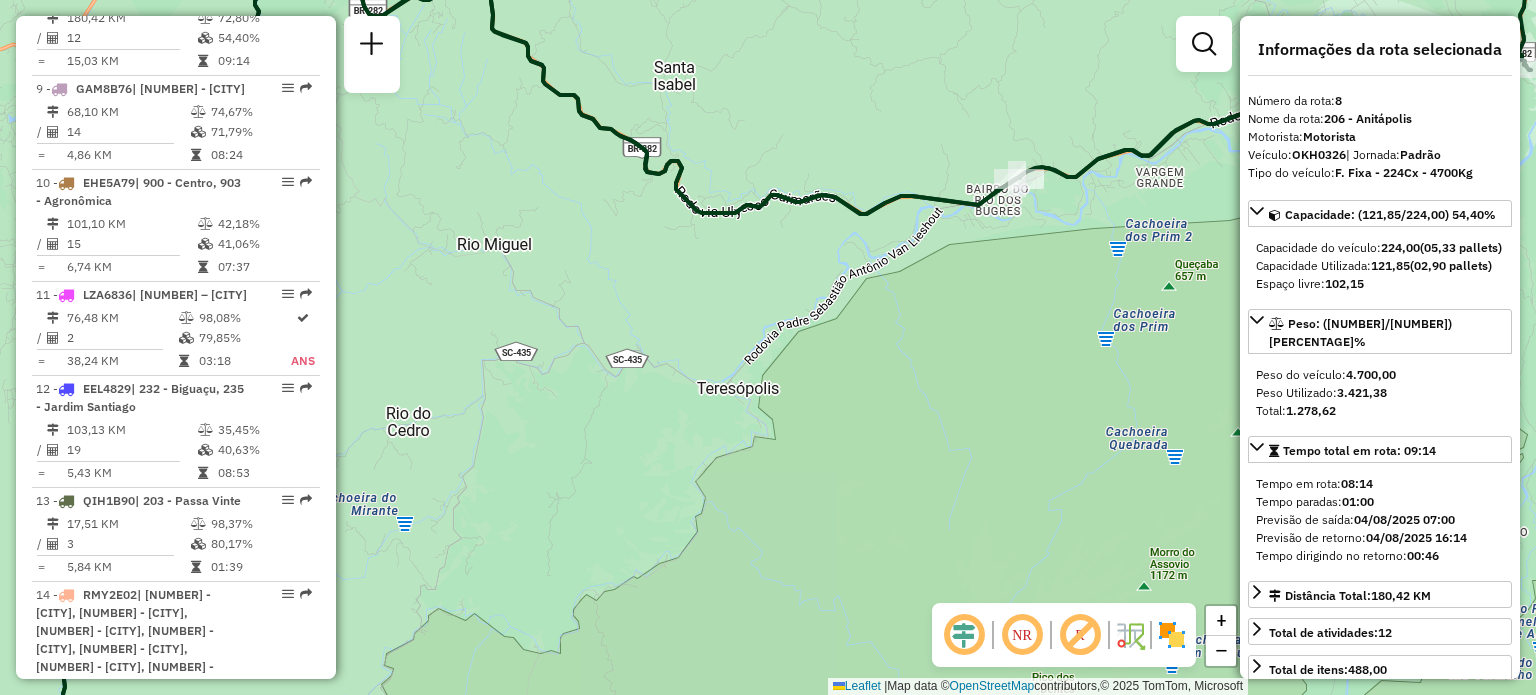 drag, startPoint x: 886, startPoint y: 319, endPoint x: 624, endPoint y: 488, distance: 311.77716 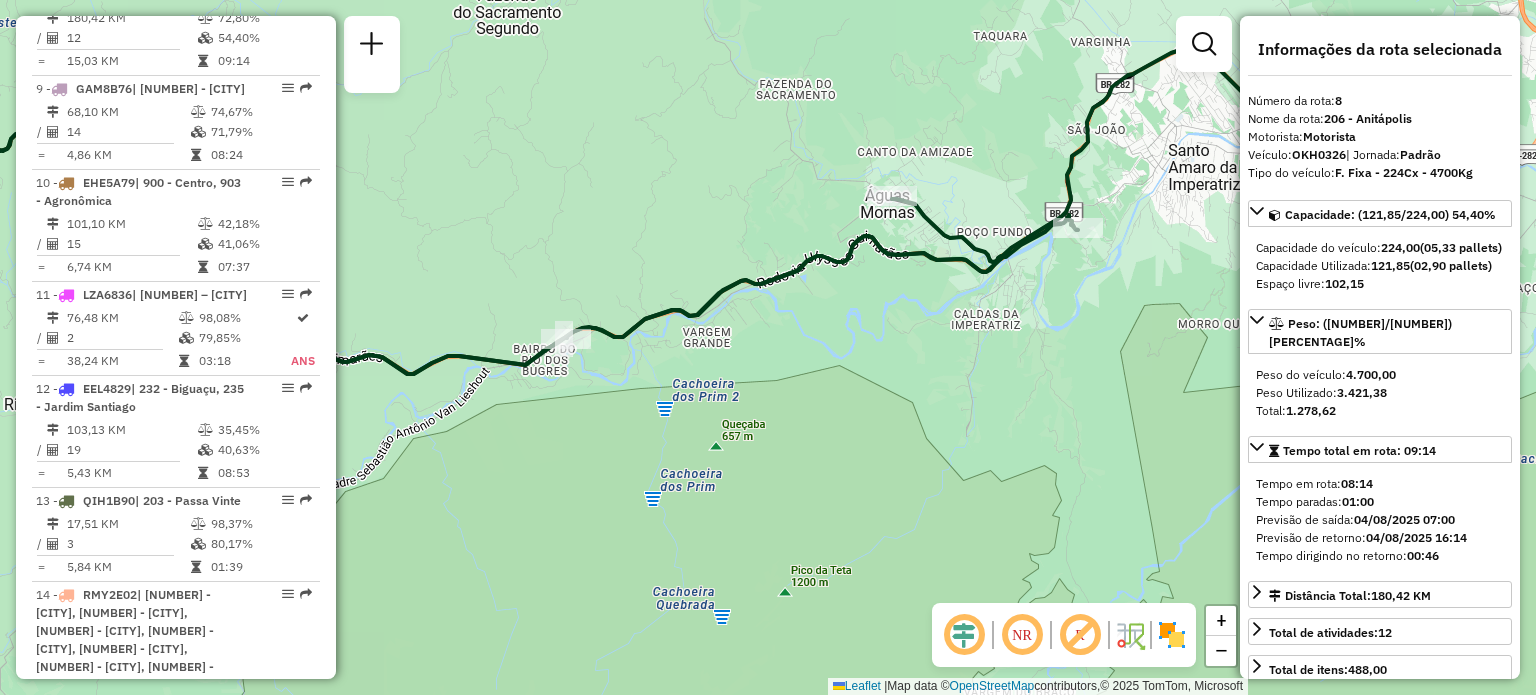 drag, startPoint x: 824, startPoint y: 381, endPoint x: 595, endPoint y: 387, distance: 229.07858 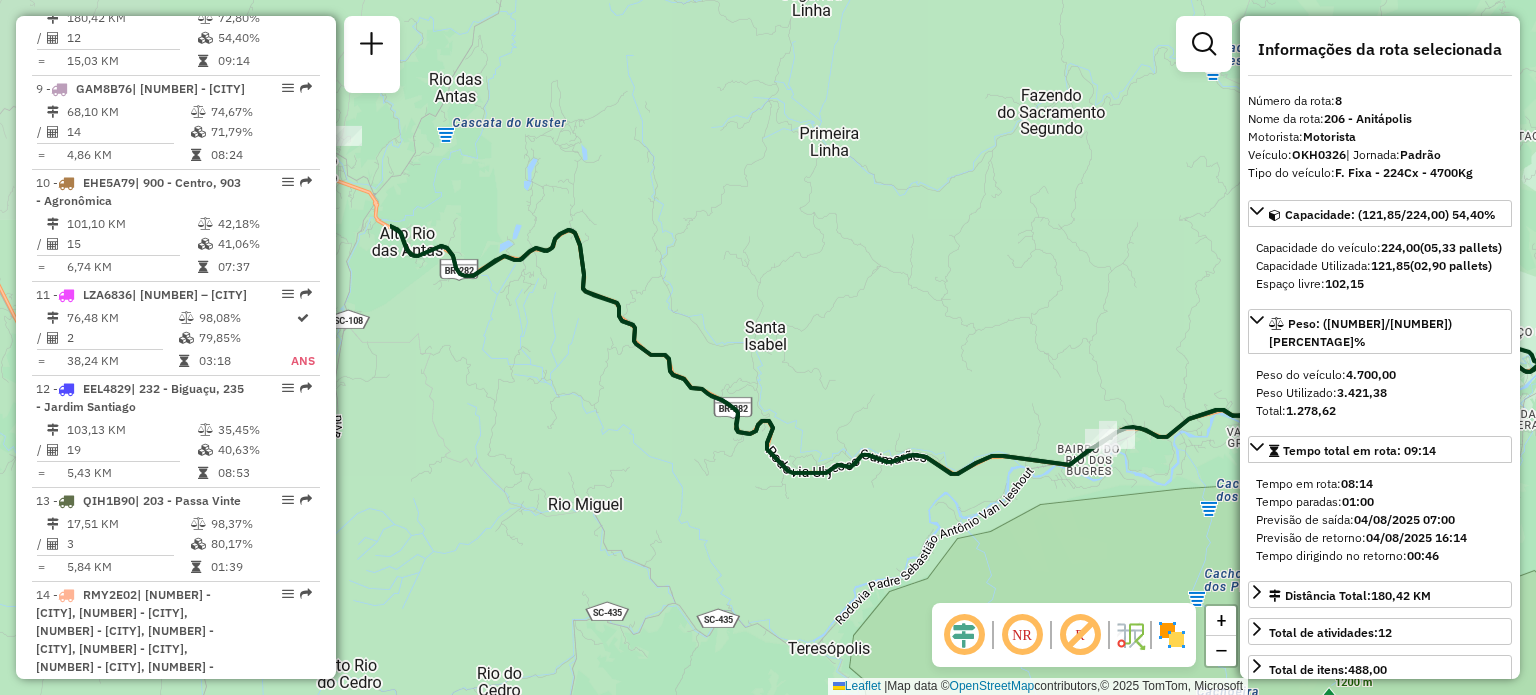drag, startPoint x: 474, startPoint y: 211, endPoint x: 1450, endPoint y: 467, distance: 1009.0154 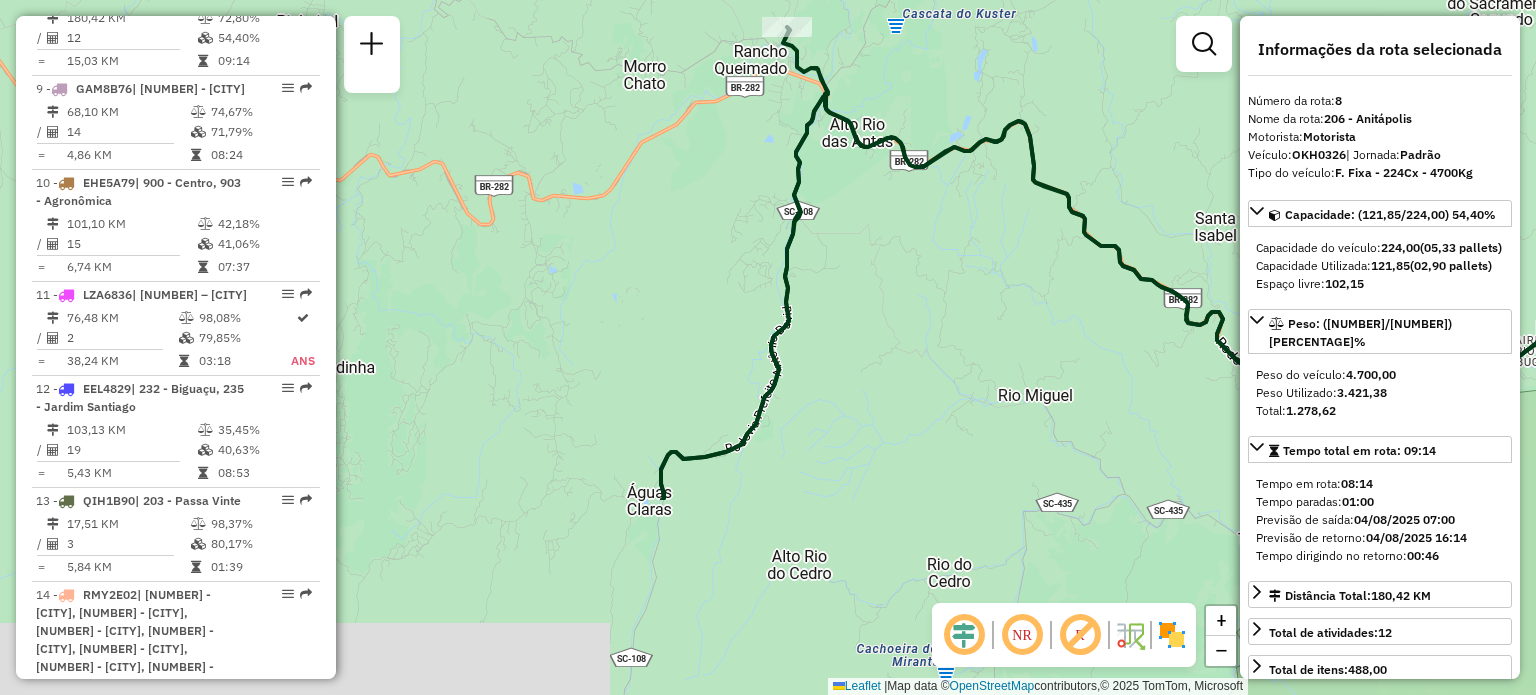 drag, startPoint x: 887, startPoint y: 516, endPoint x: 905, endPoint y: 251, distance: 265.61063 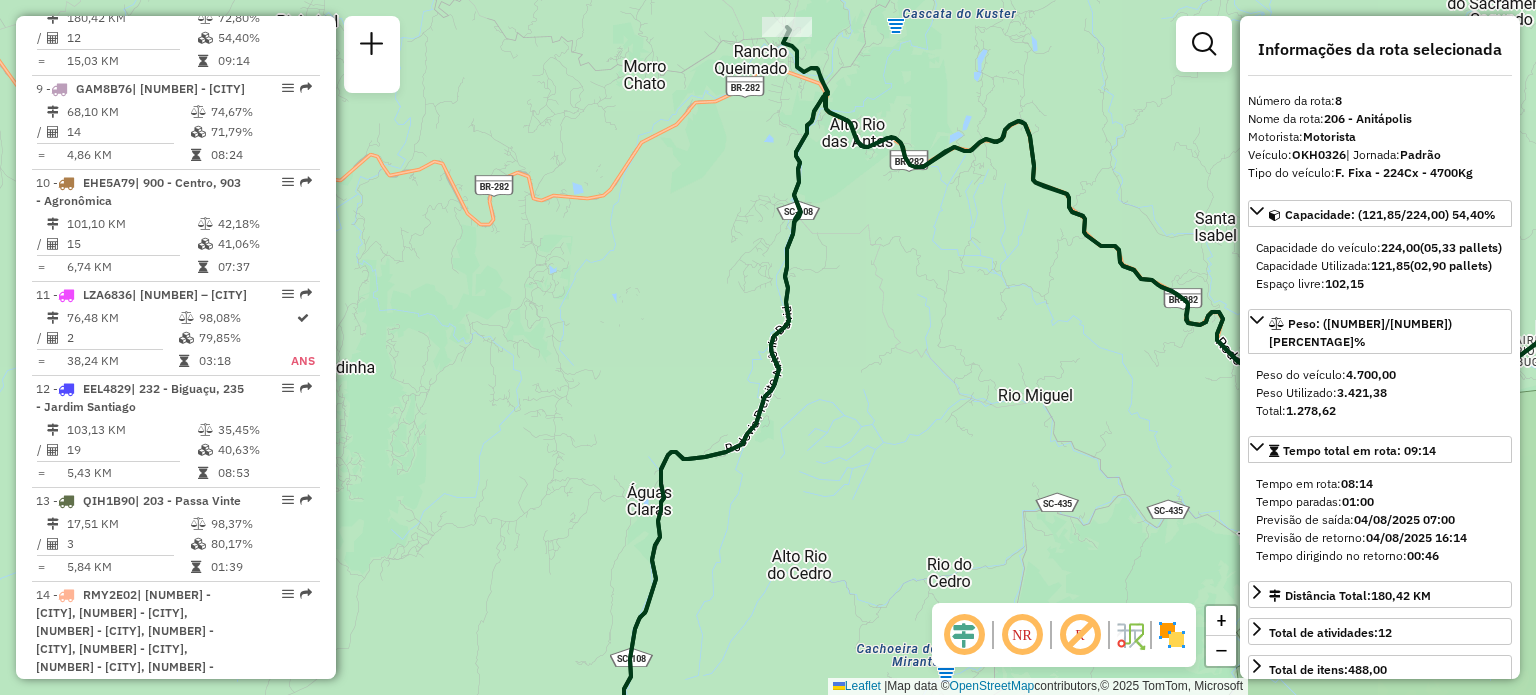 drag, startPoint x: 734, startPoint y: 512, endPoint x: 829, endPoint y: 252, distance: 276.81223 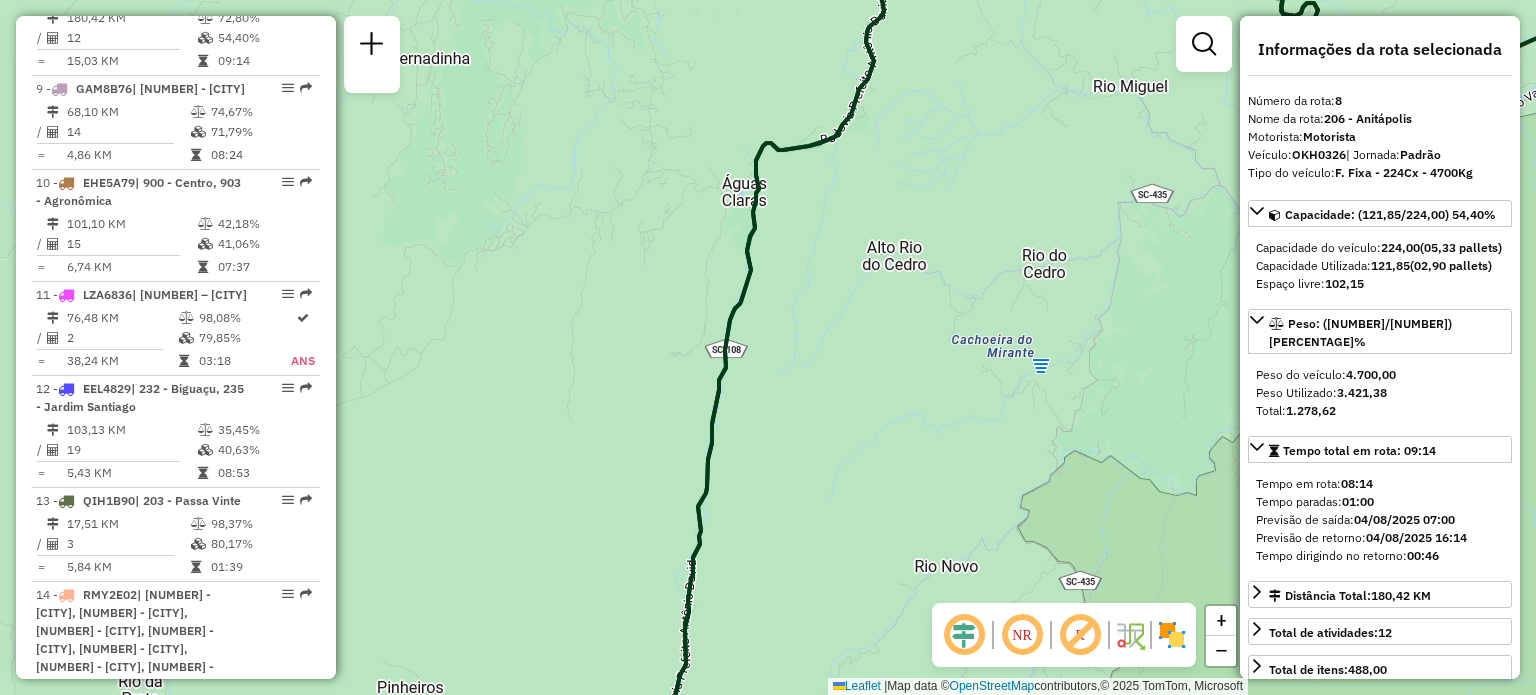 drag, startPoint x: 742, startPoint y: 345, endPoint x: 746, endPoint y: 153, distance: 192.04166 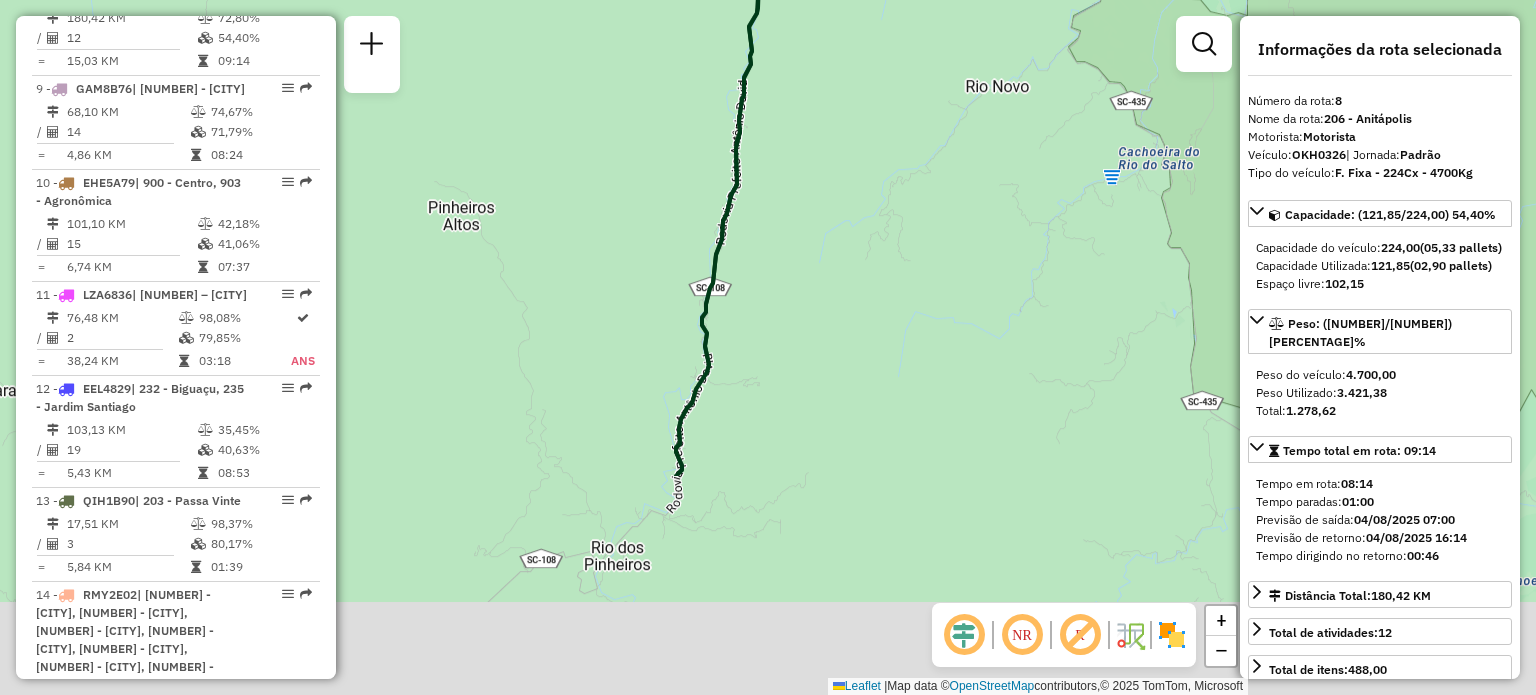 drag, startPoint x: 727, startPoint y: 457, endPoint x: 776, endPoint y: 151, distance: 309.89838 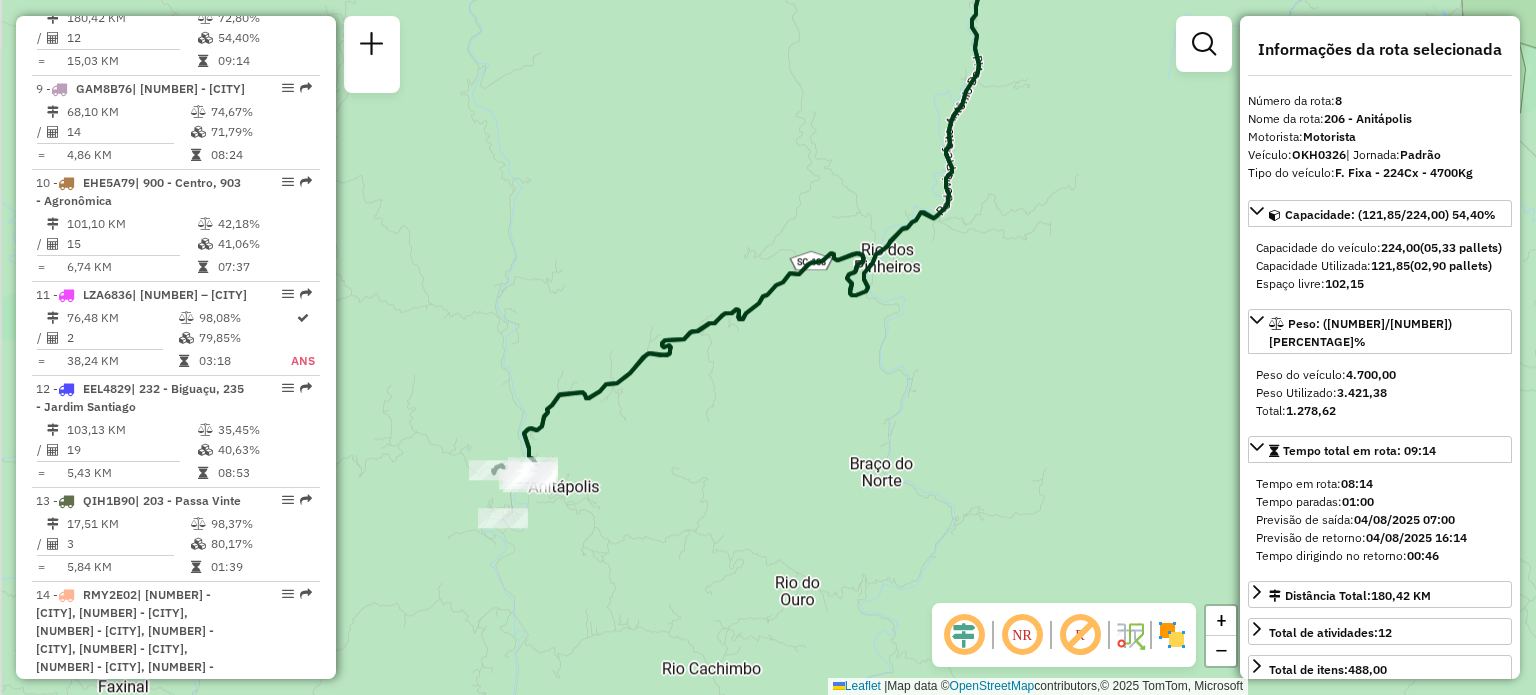 drag, startPoint x: 696, startPoint y: 471, endPoint x: 964, endPoint y: 191, distance: 387.5874 